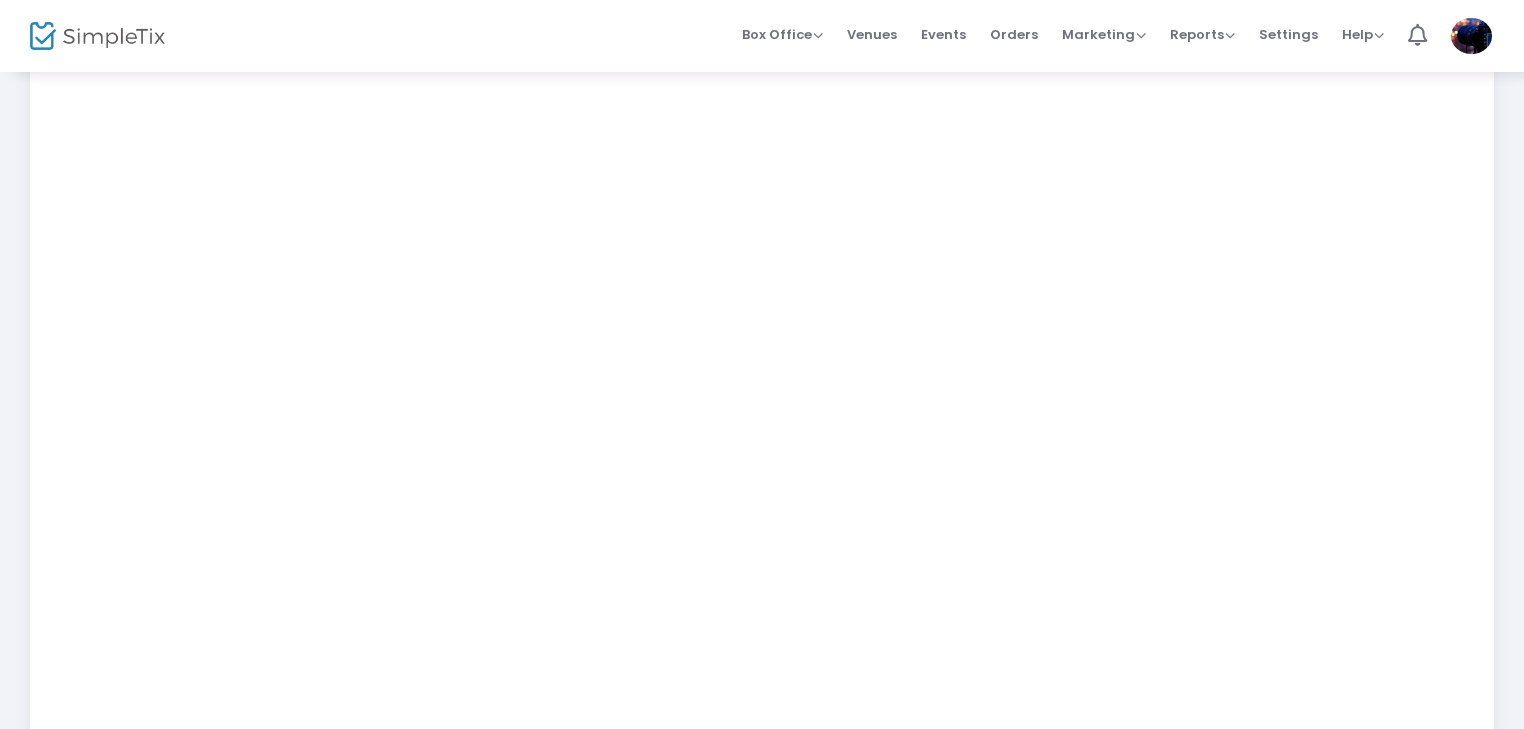 scroll, scrollTop: 286, scrollLeft: 0, axis: vertical 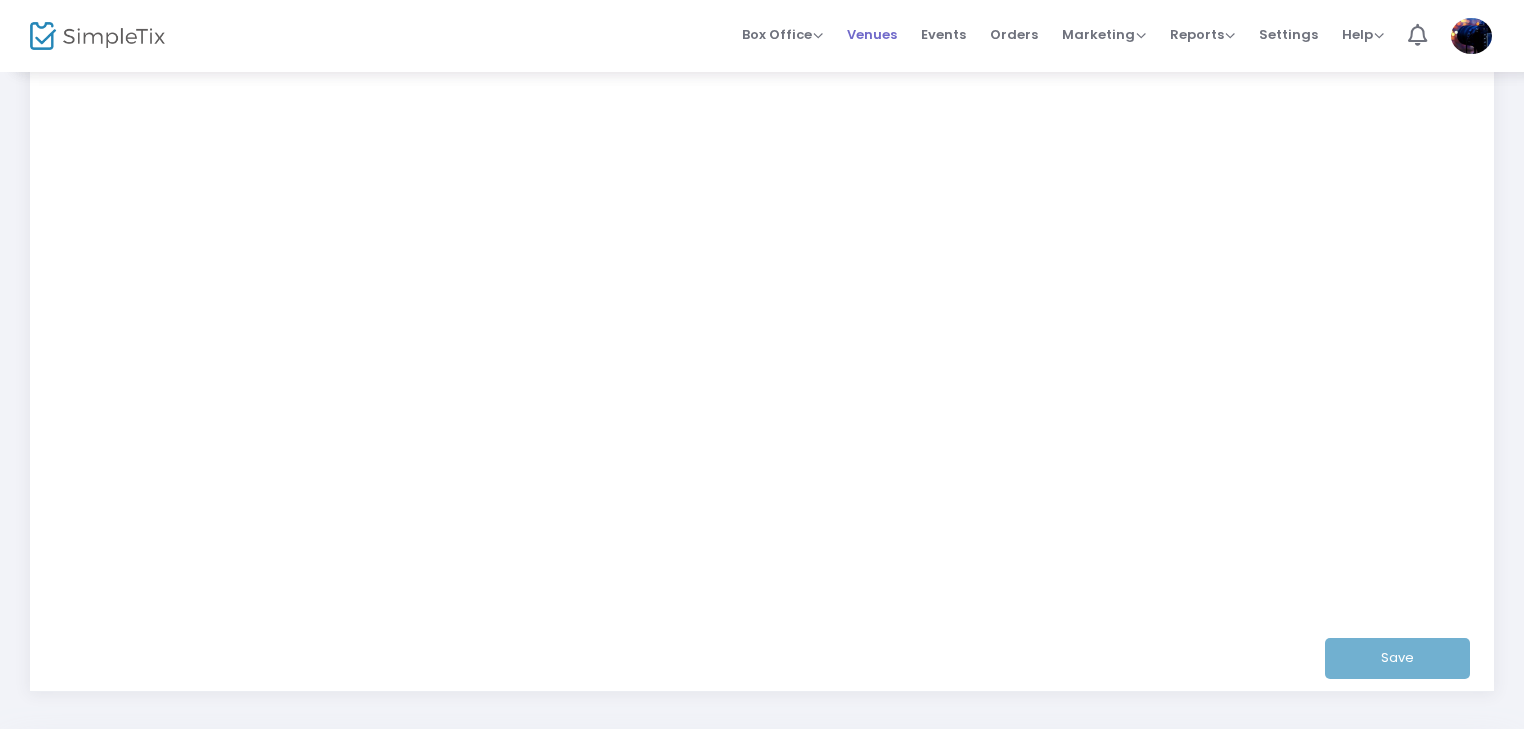 click on "Venues" at bounding box center (872, 34) 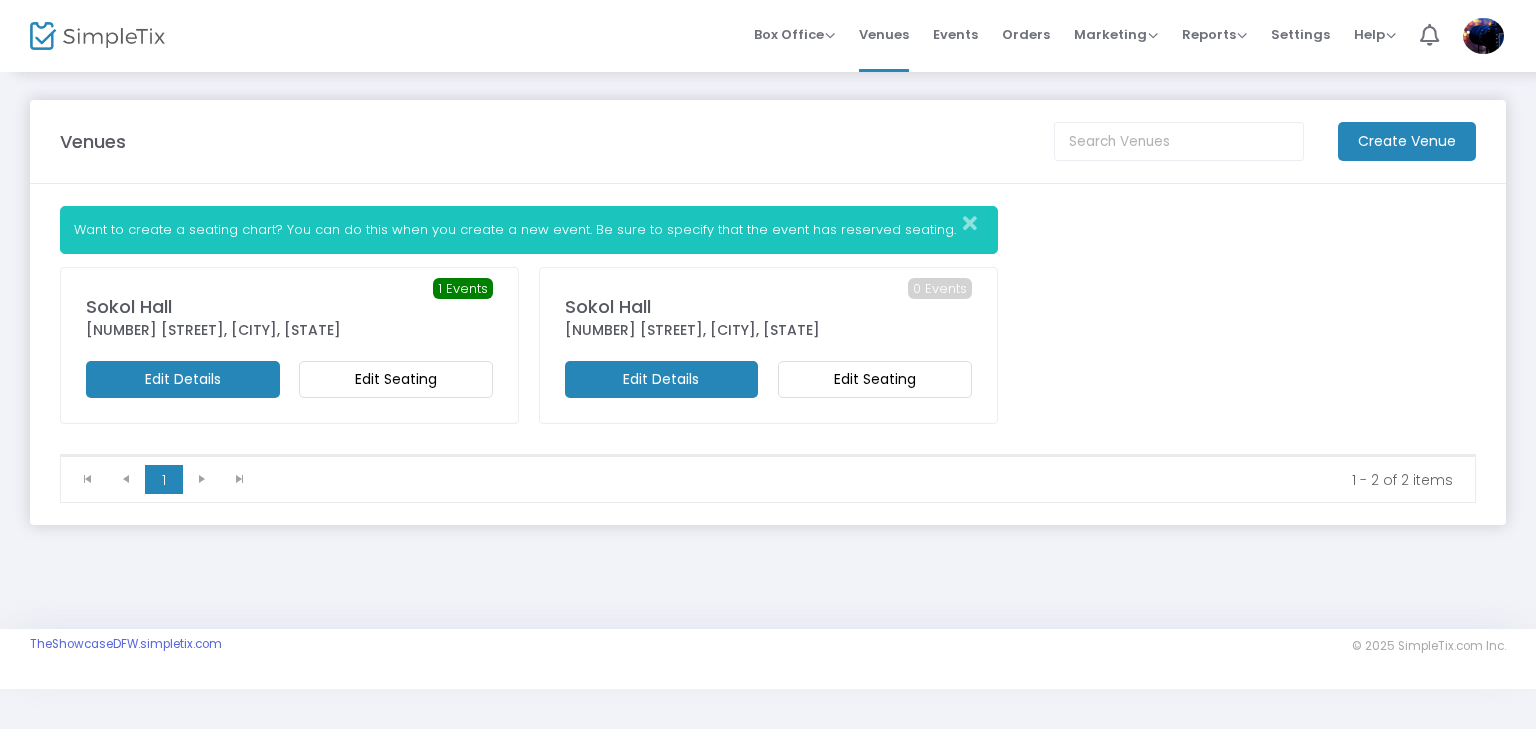 click on "Edit Seating" 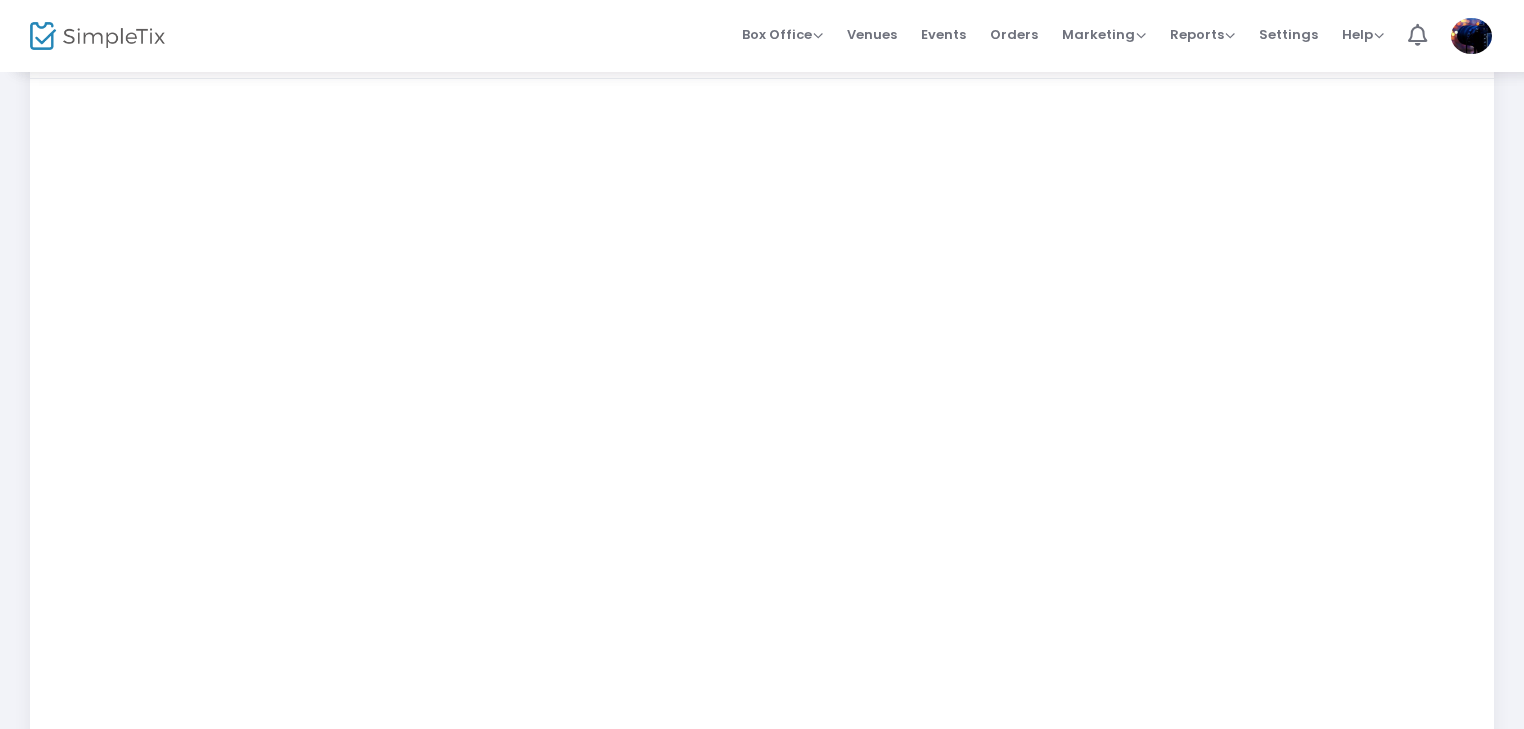 scroll, scrollTop: 200, scrollLeft: 0, axis: vertical 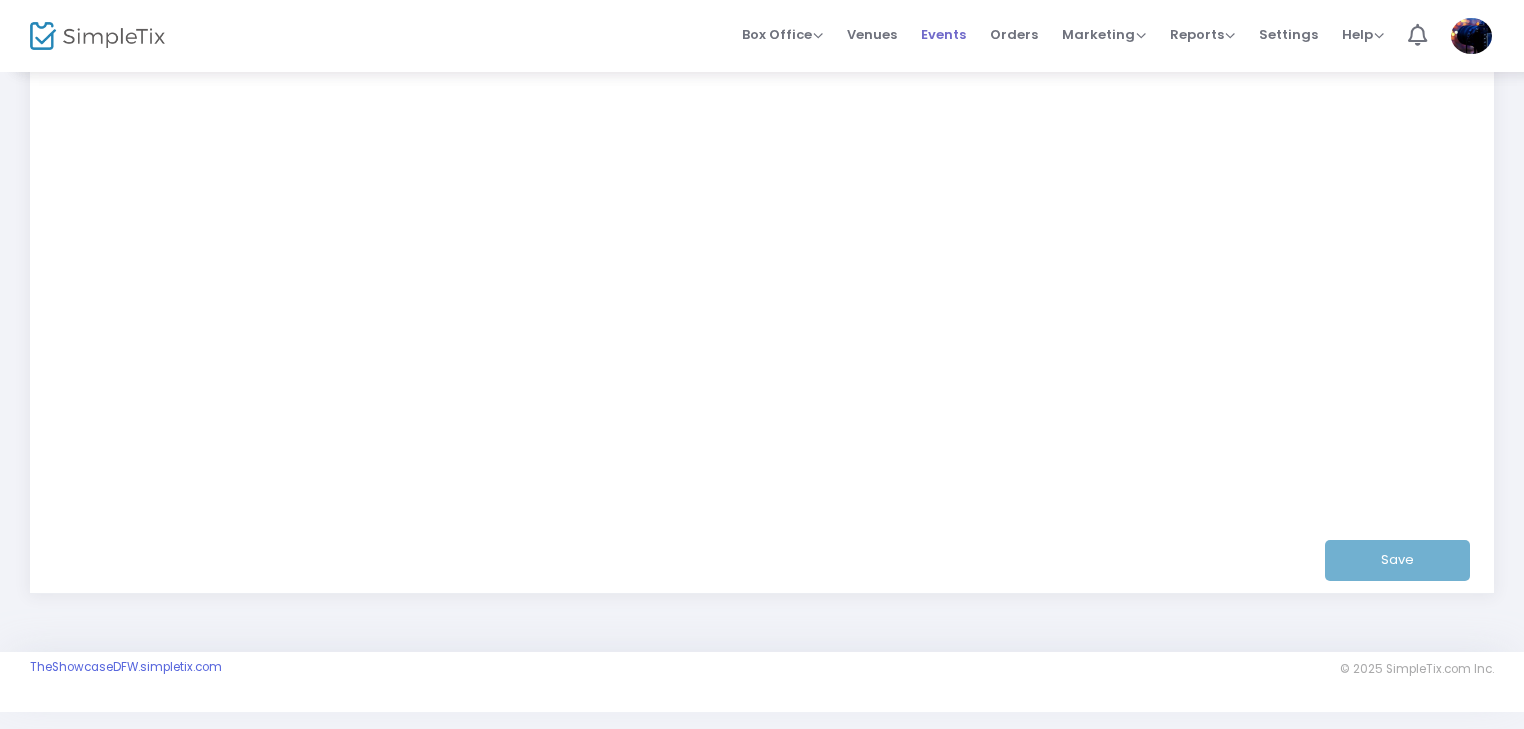 click on "Events" at bounding box center [943, 34] 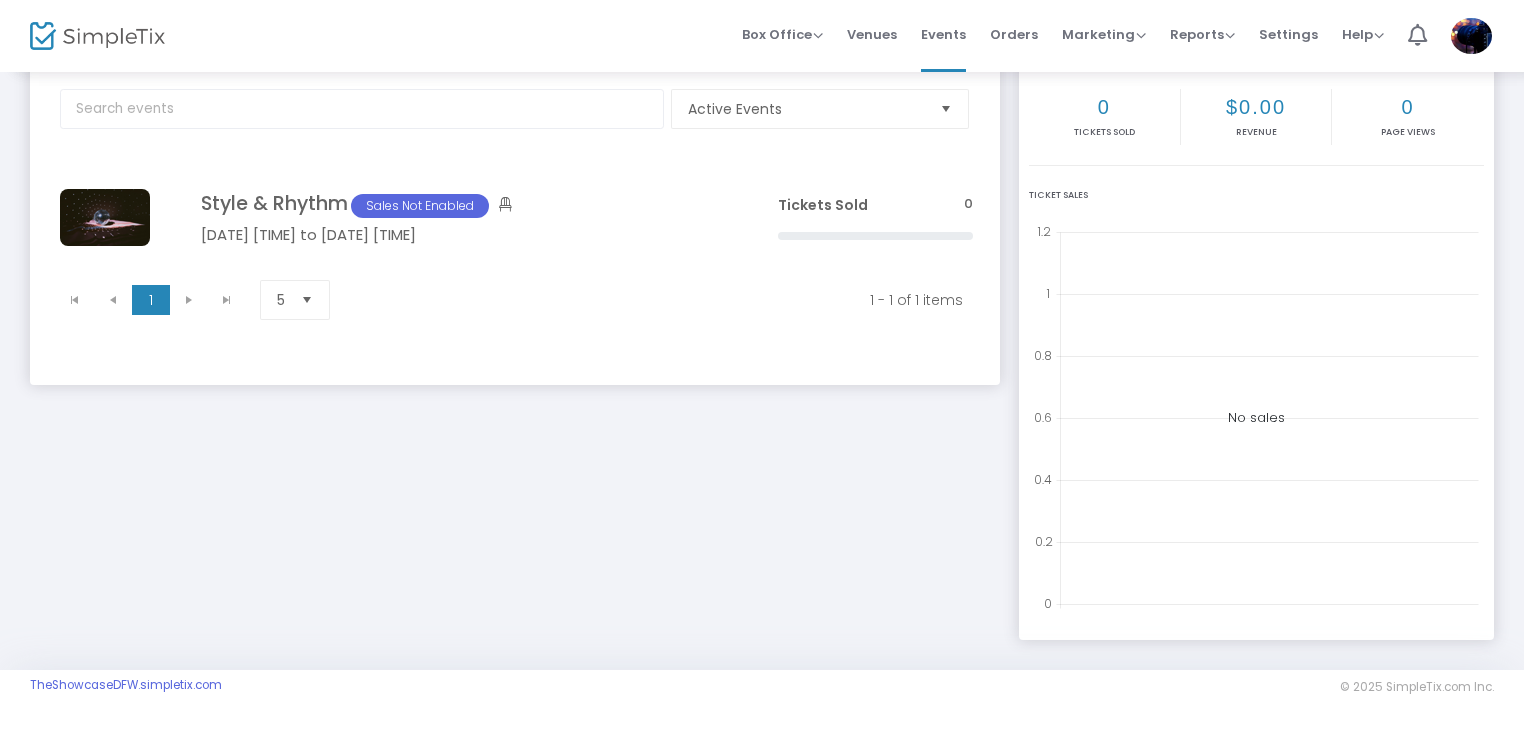 scroll, scrollTop: 114, scrollLeft: 0, axis: vertical 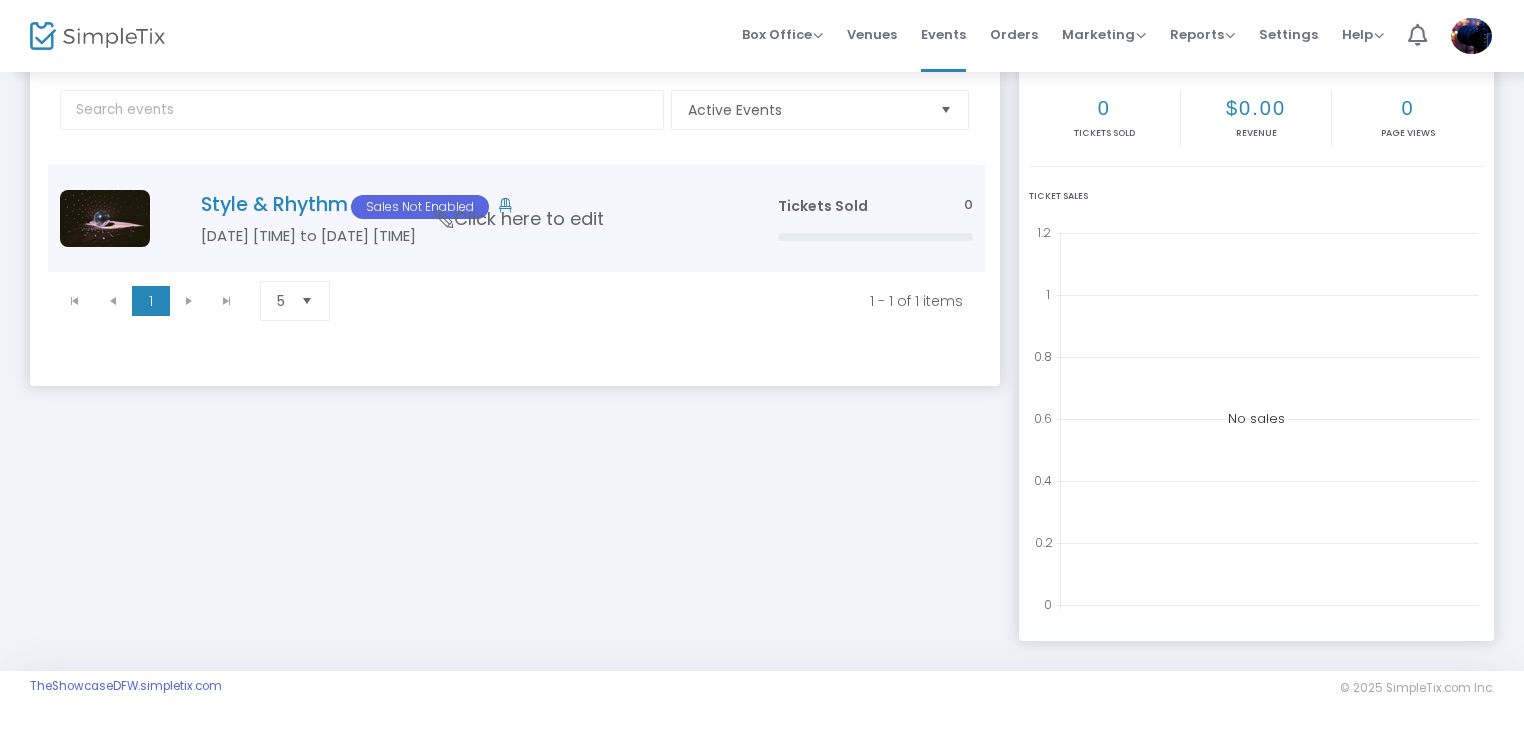 click on "Style & Rhythm  Sales Not Enabled" 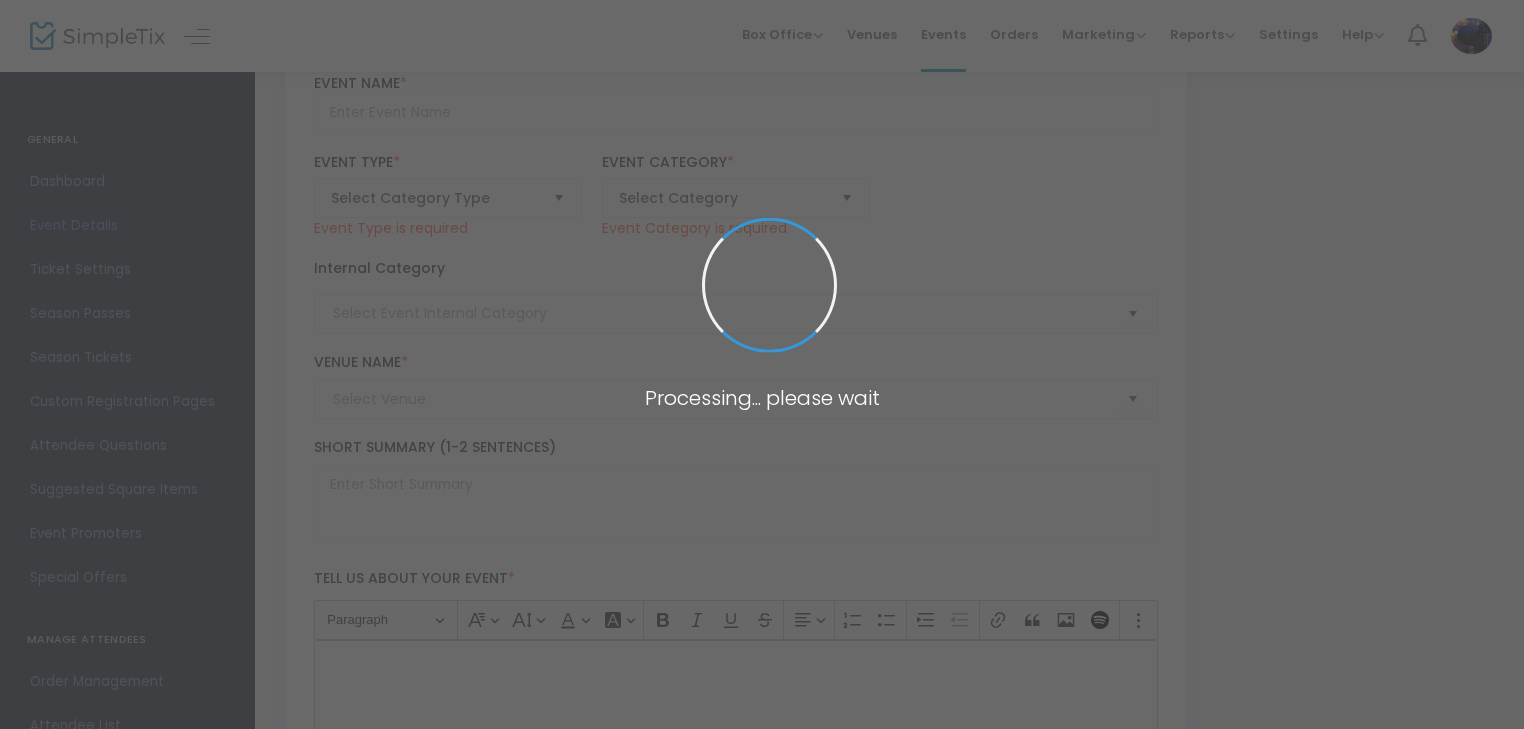 type on "Style & Rhythm" 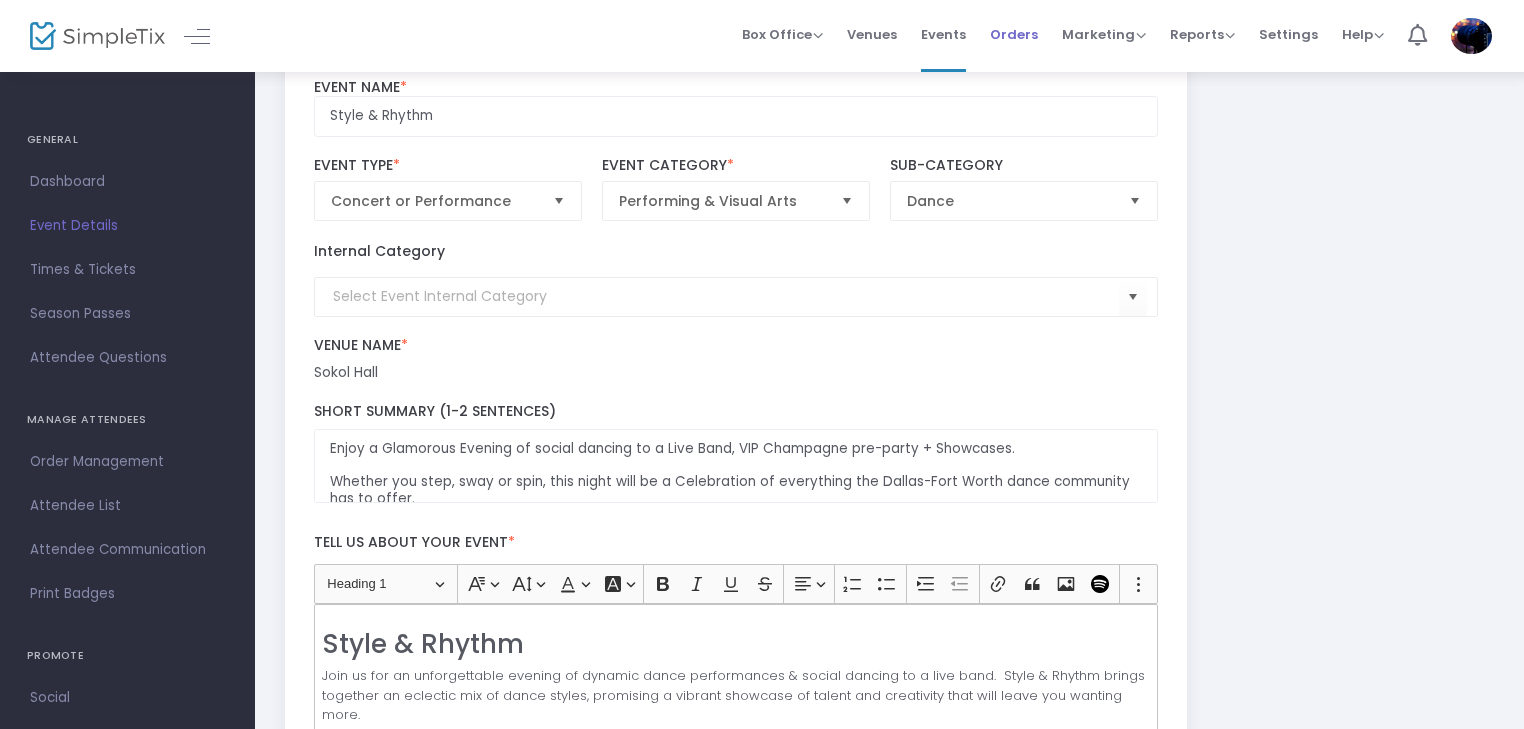 click on "Orders" at bounding box center [1014, 34] 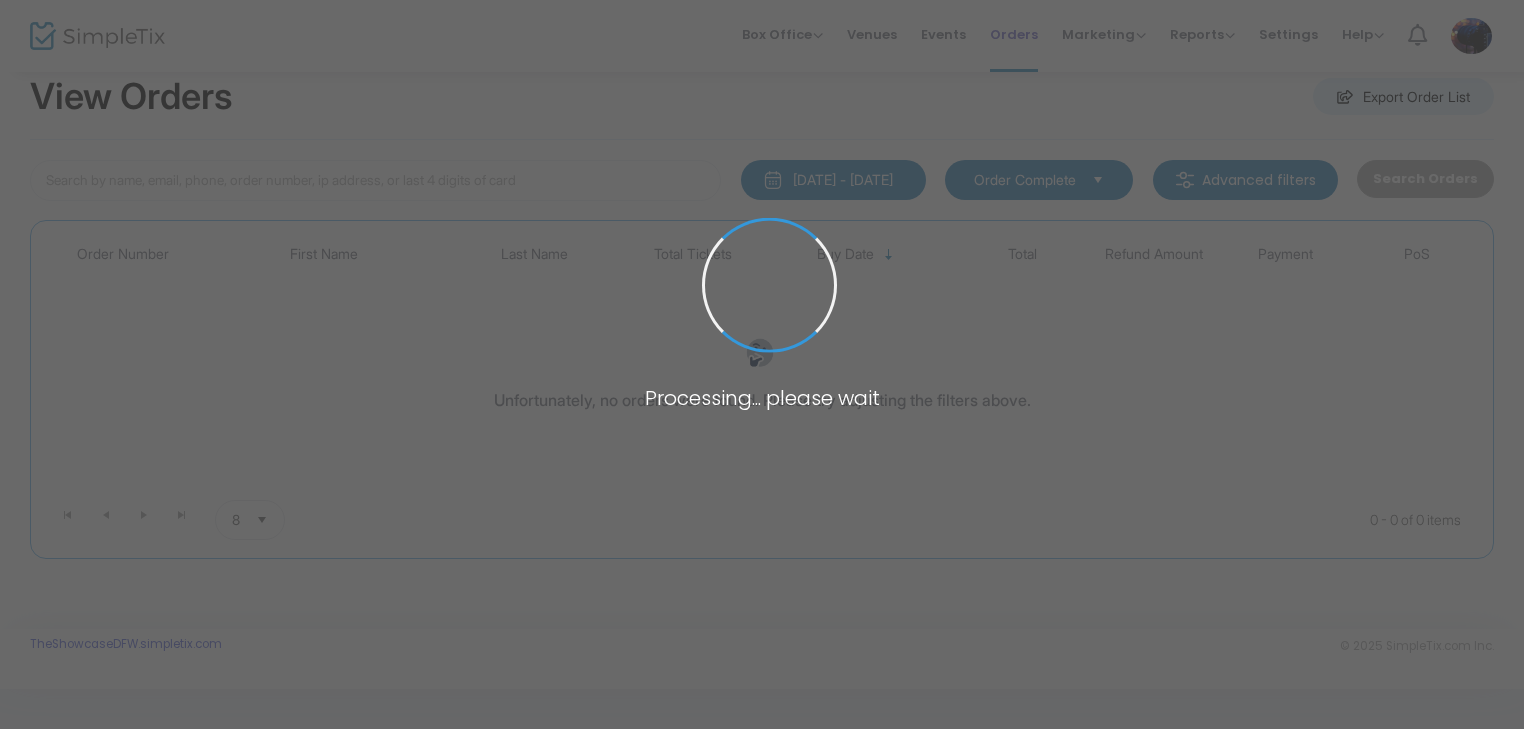scroll, scrollTop: 43, scrollLeft: 0, axis: vertical 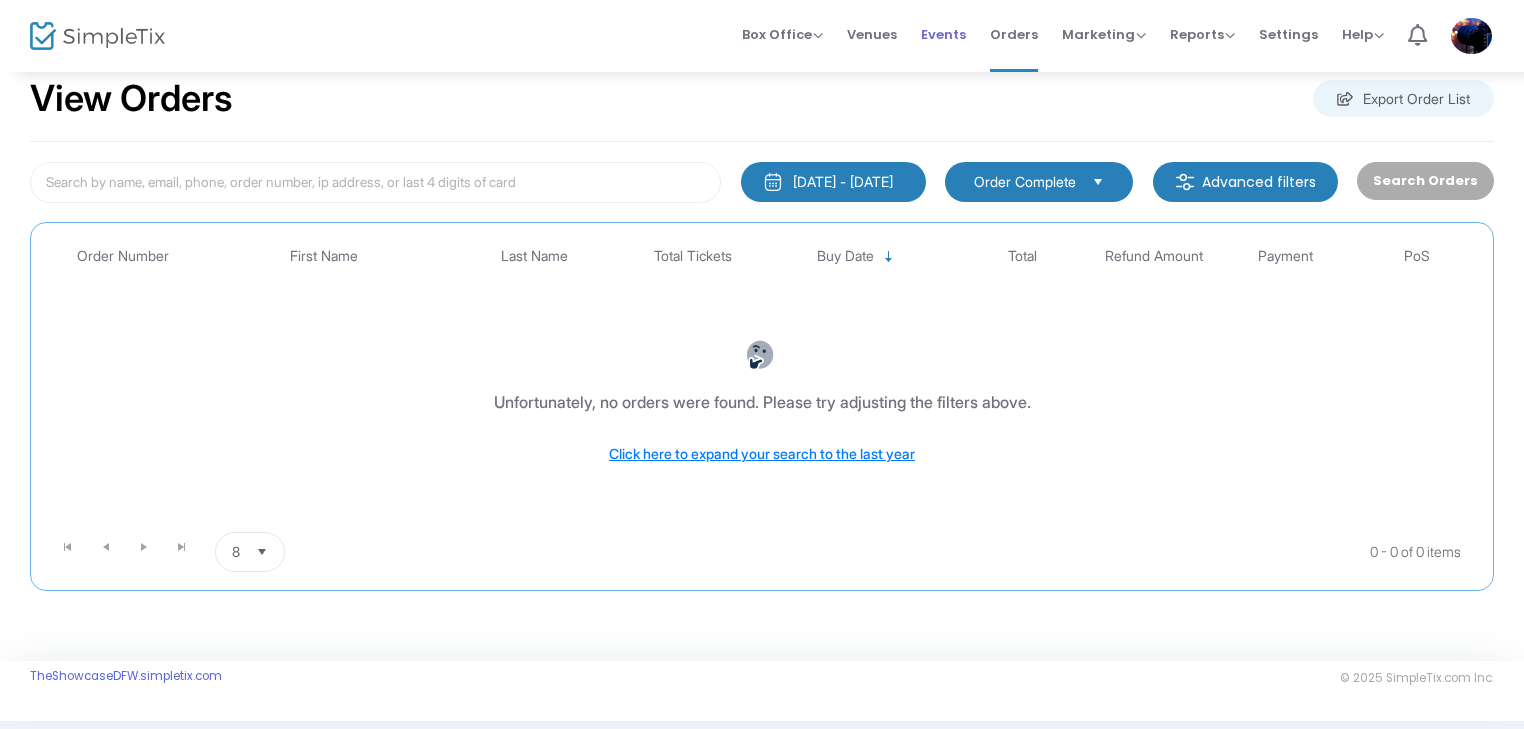 click on "Events" at bounding box center [943, 34] 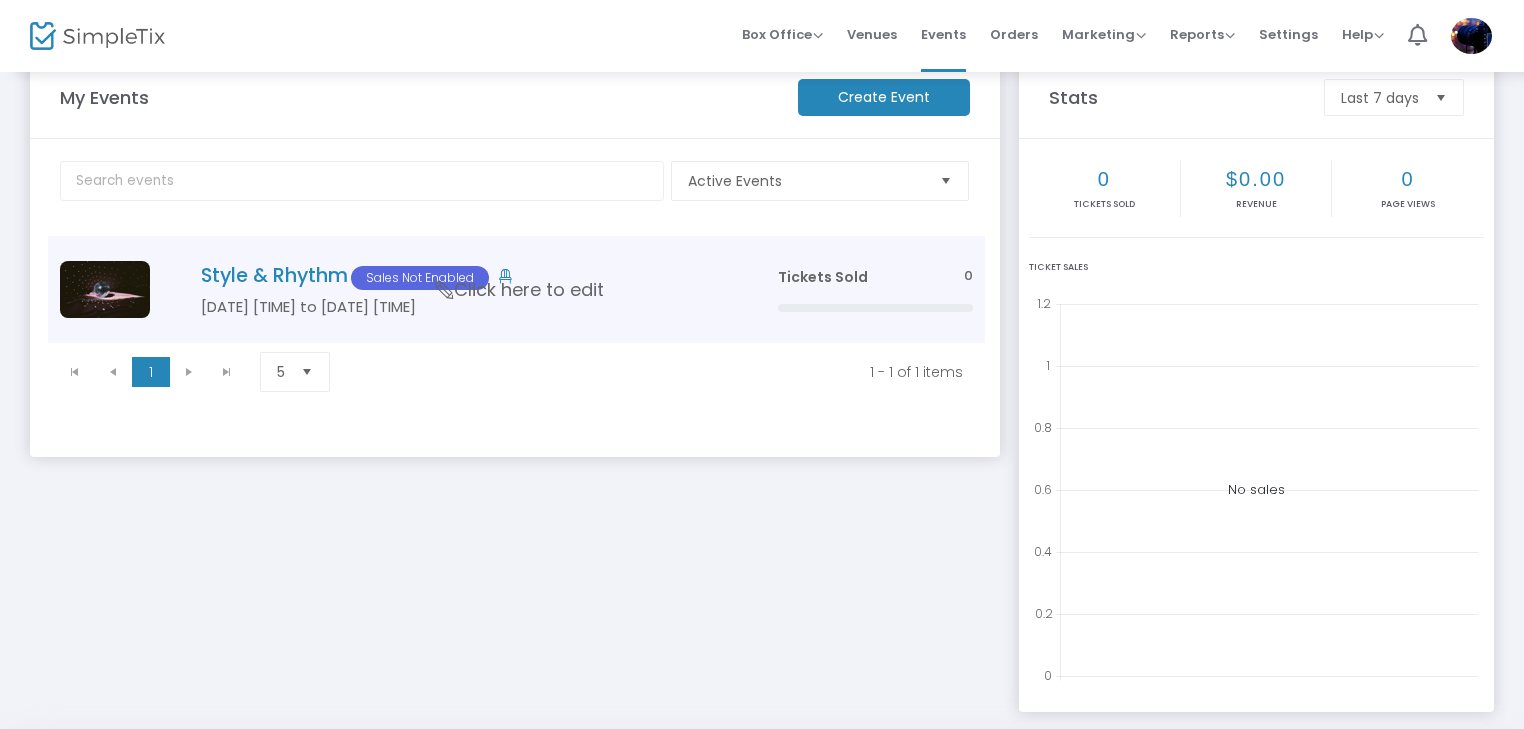 click on "Style & Rhythm  Sales Not Enabled" 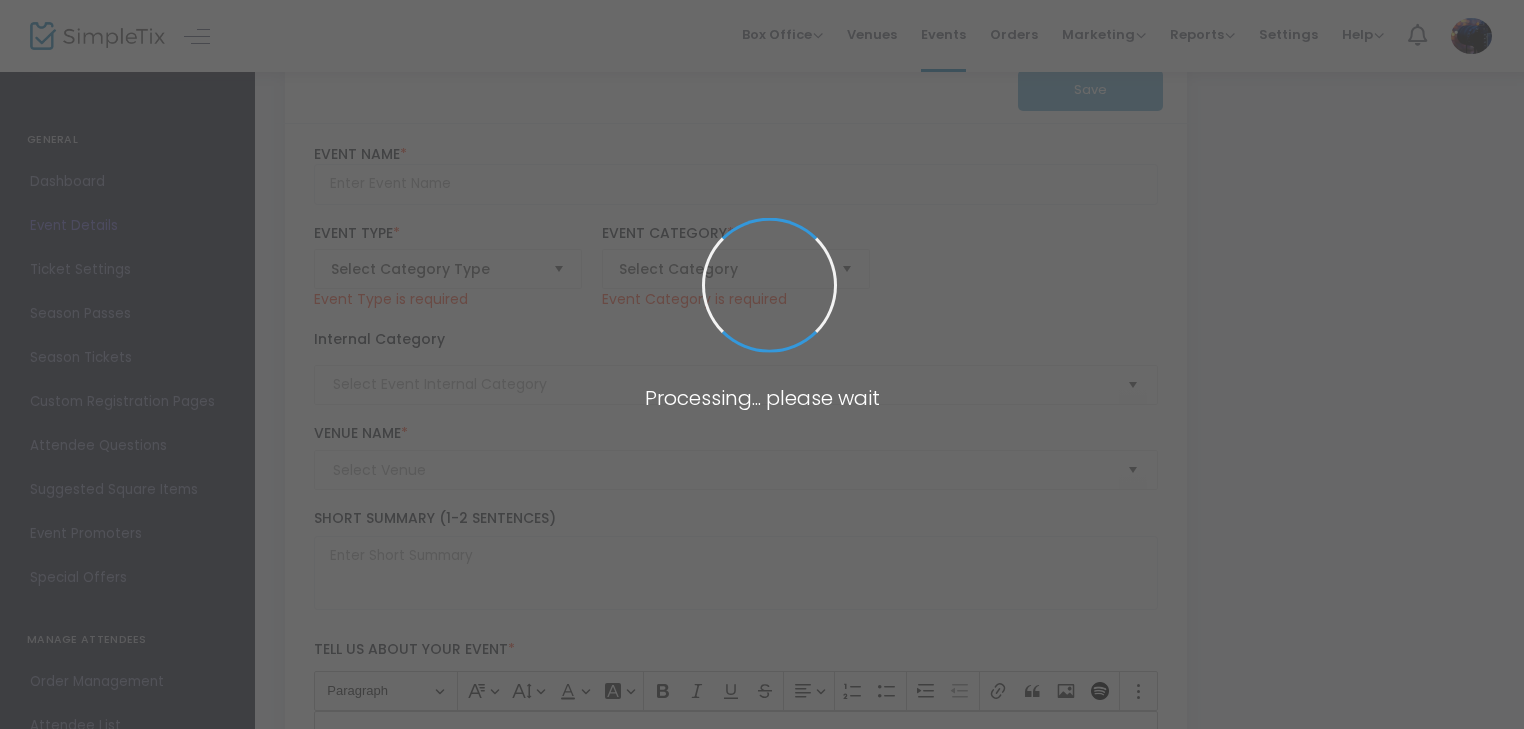 type on "Style & Rhythm" 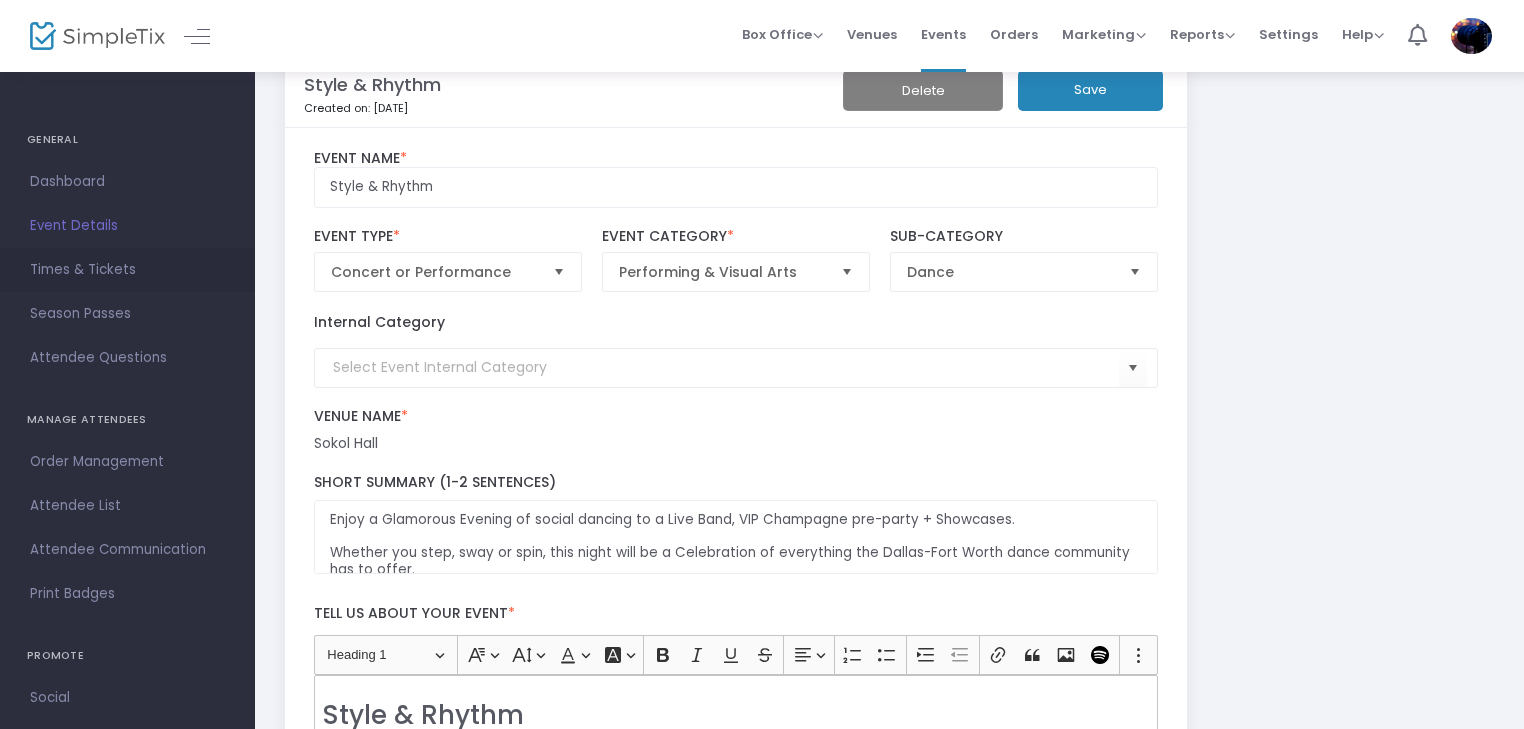 click on "Times & Tickets" at bounding box center [127, 270] 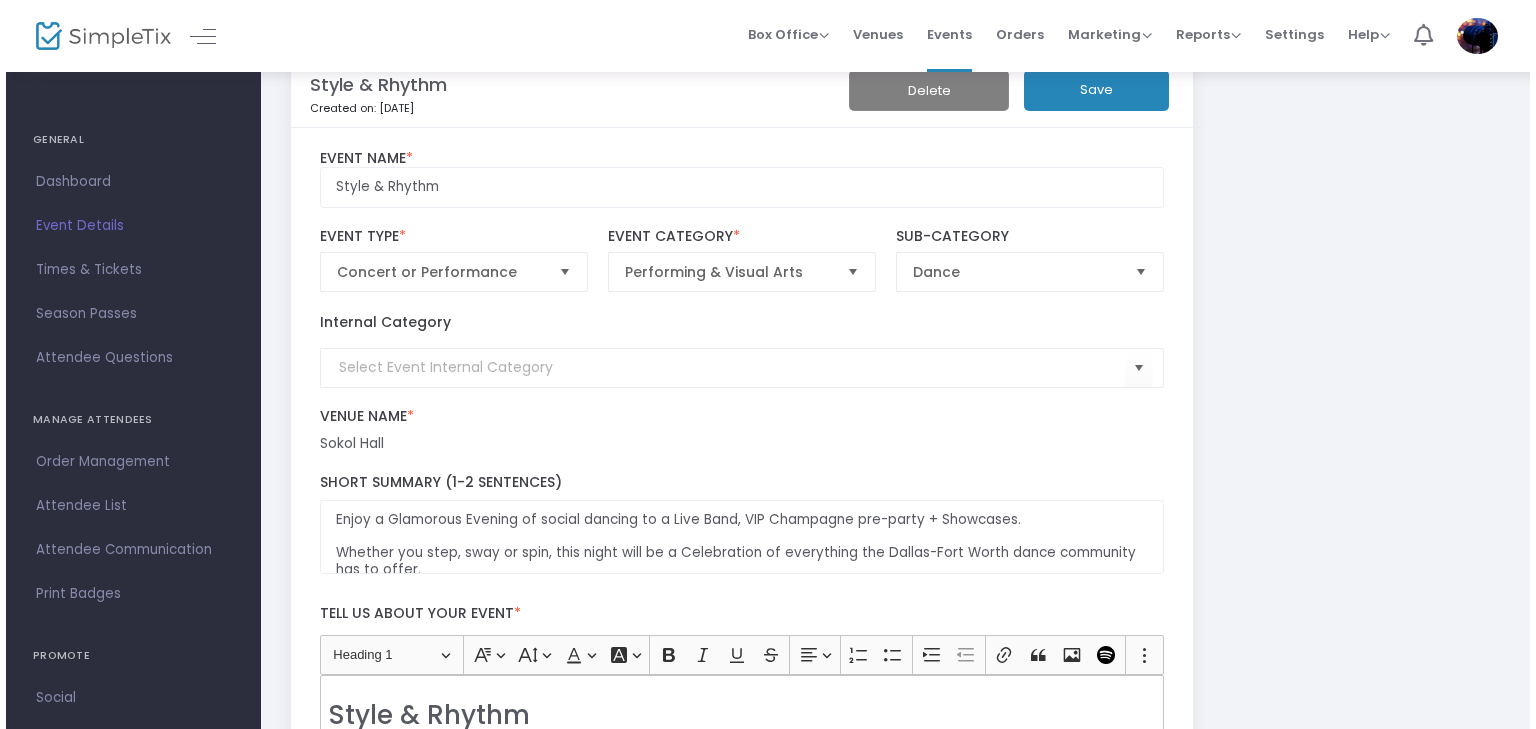 scroll, scrollTop: 0, scrollLeft: 0, axis: both 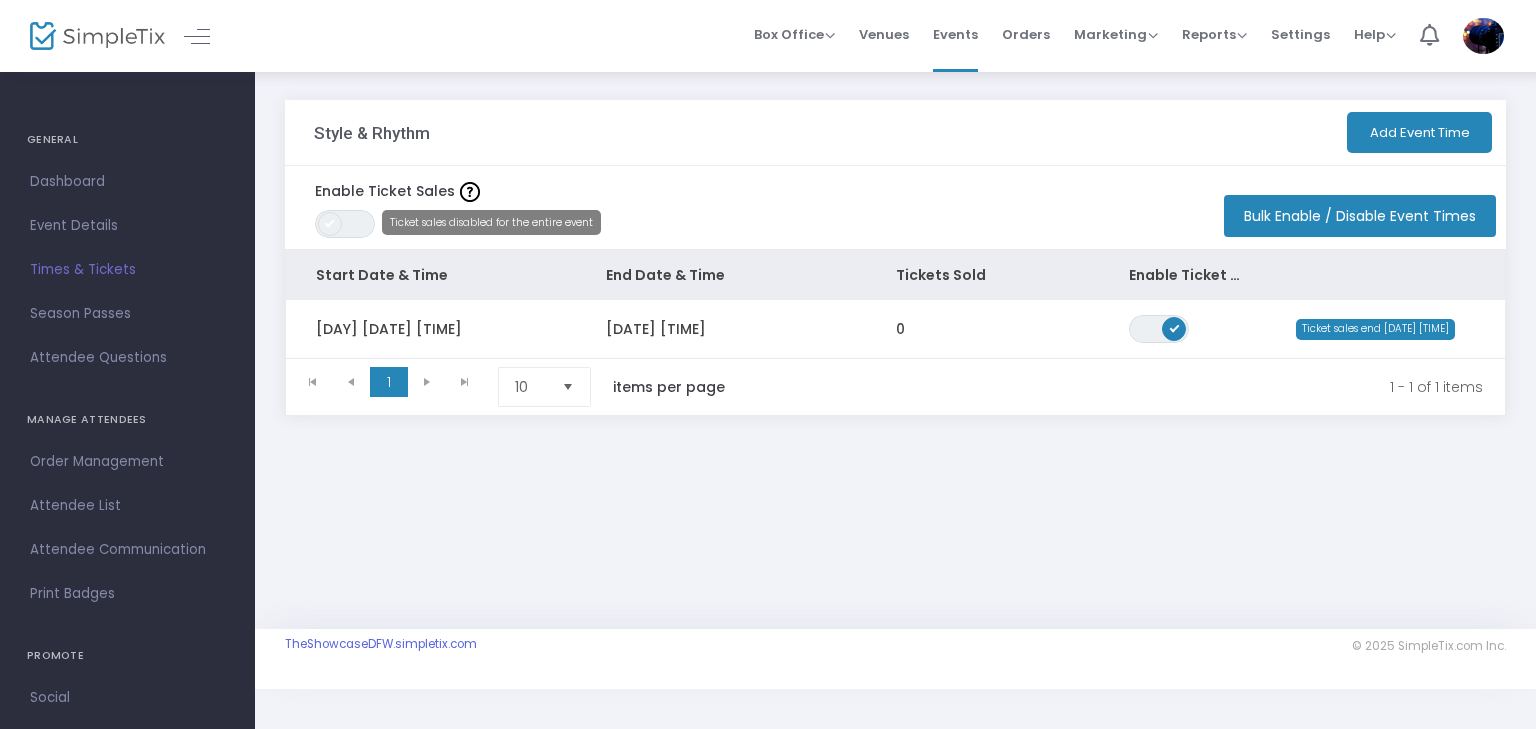 click 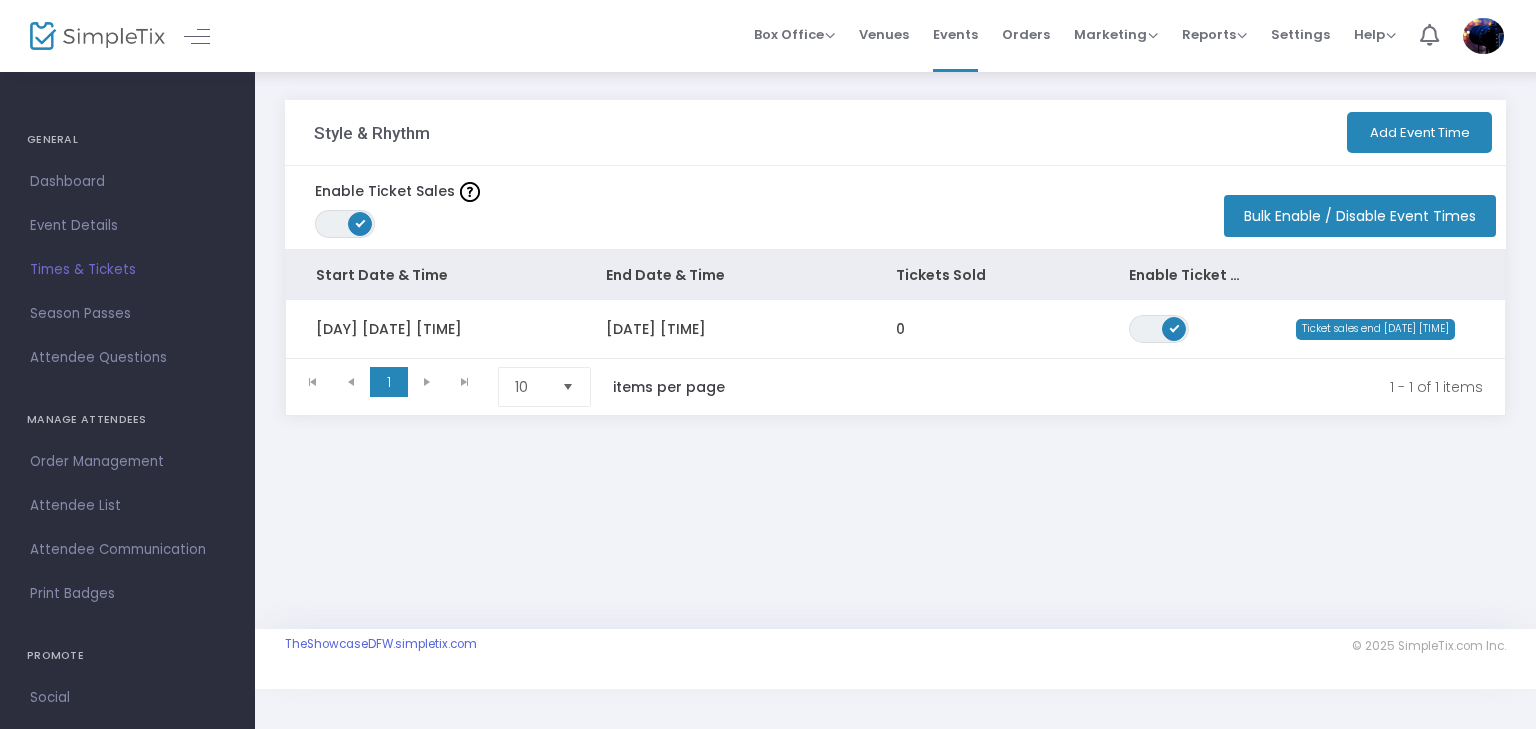 click 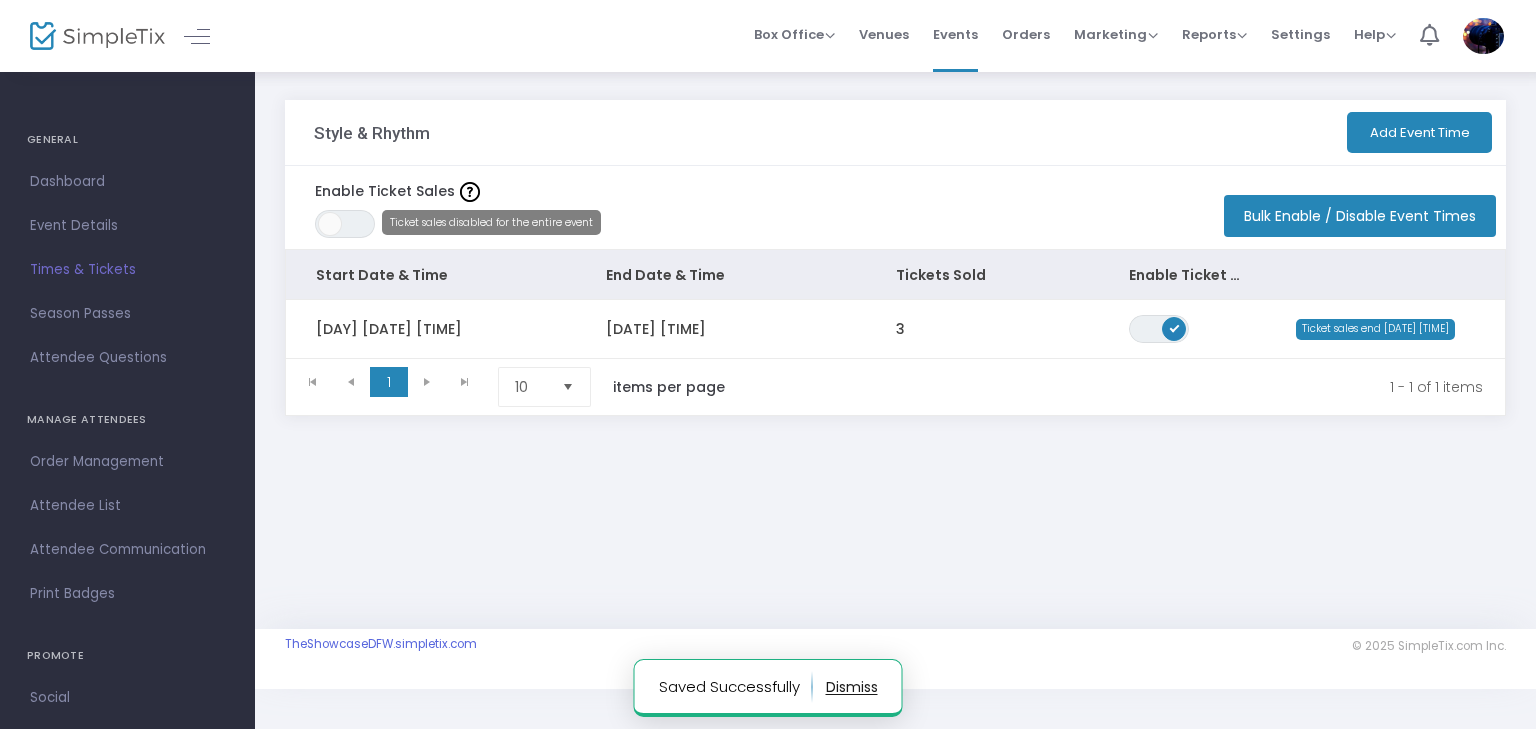 click on "Orders" at bounding box center (1026, 34) 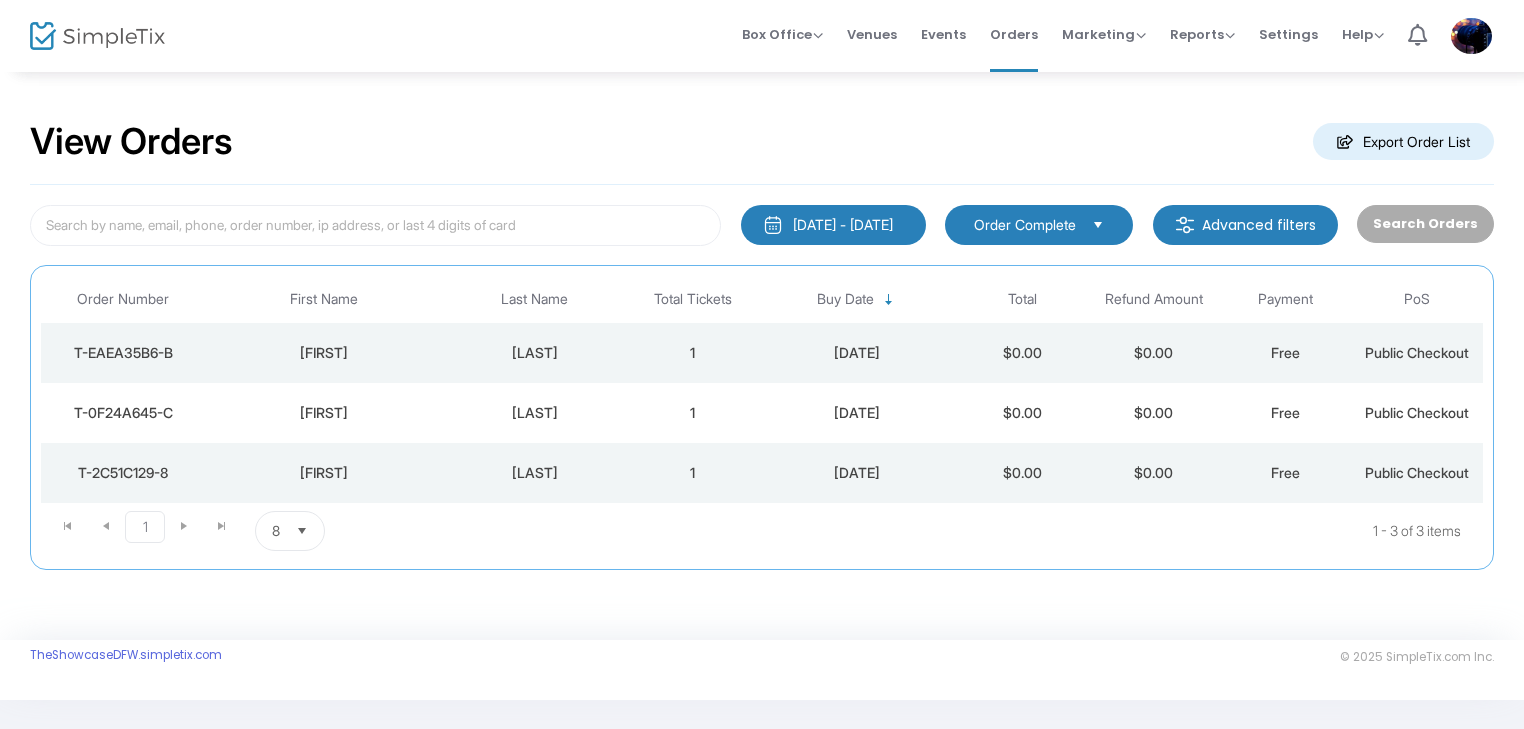 click on "1" 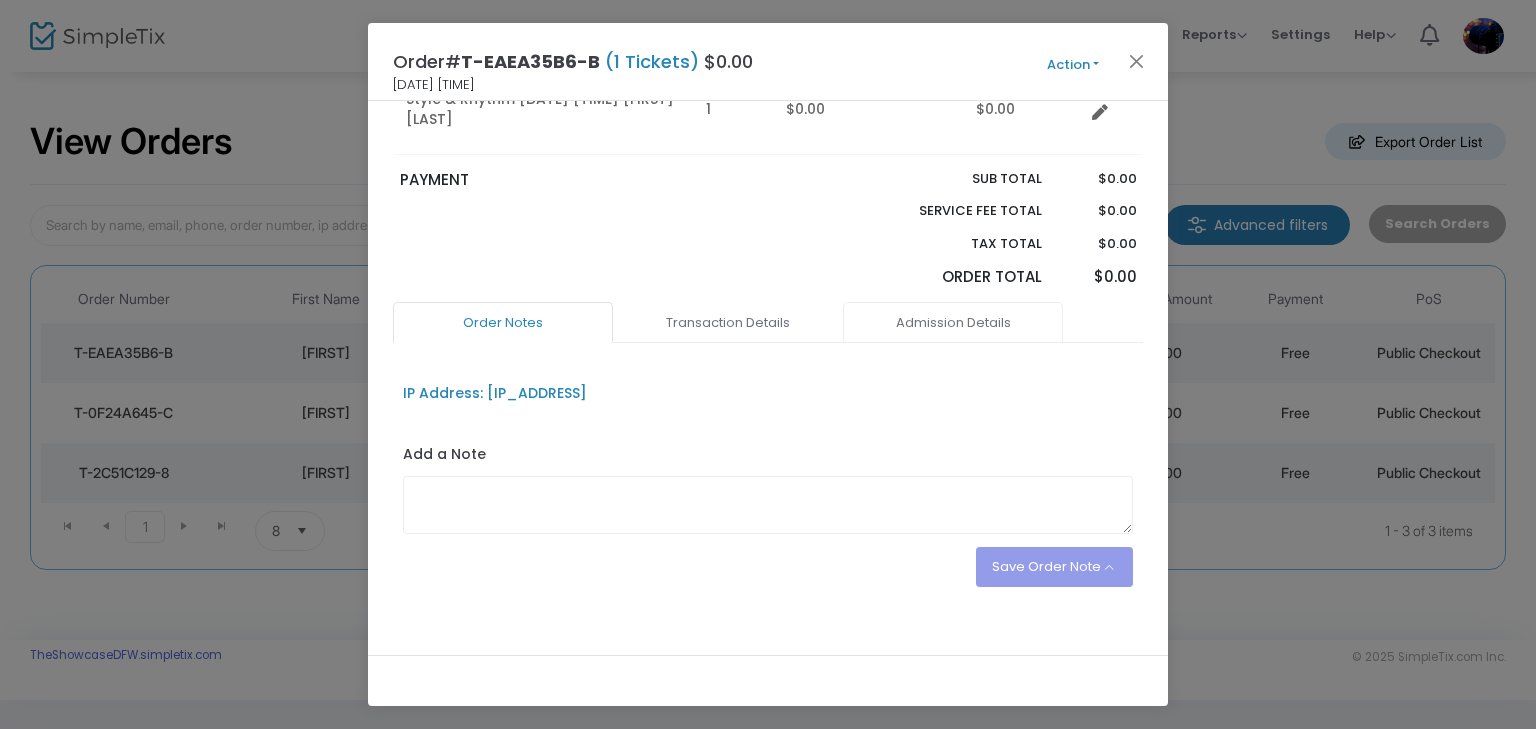 scroll, scrollTop: 268, scrollLeft: 0, axis: vertical 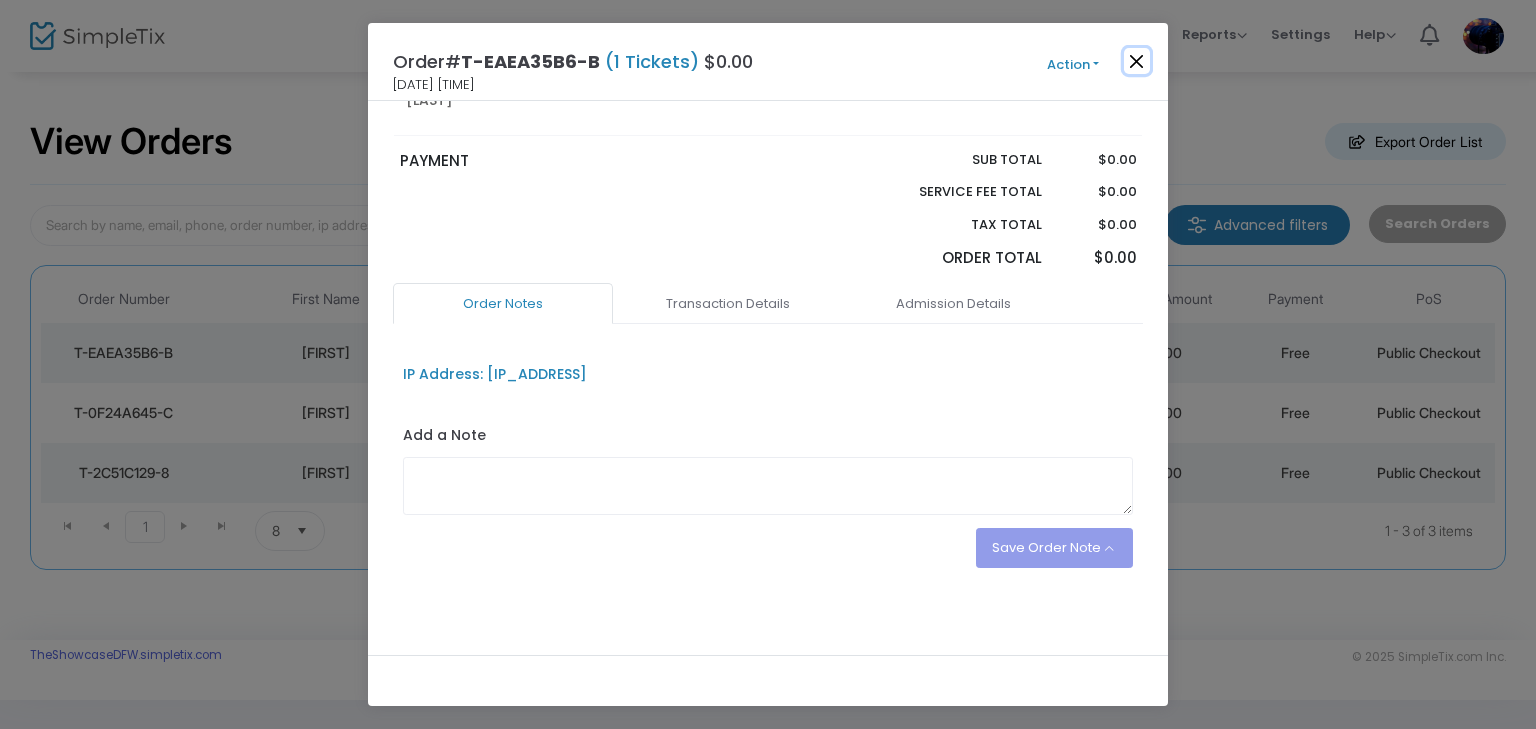 click 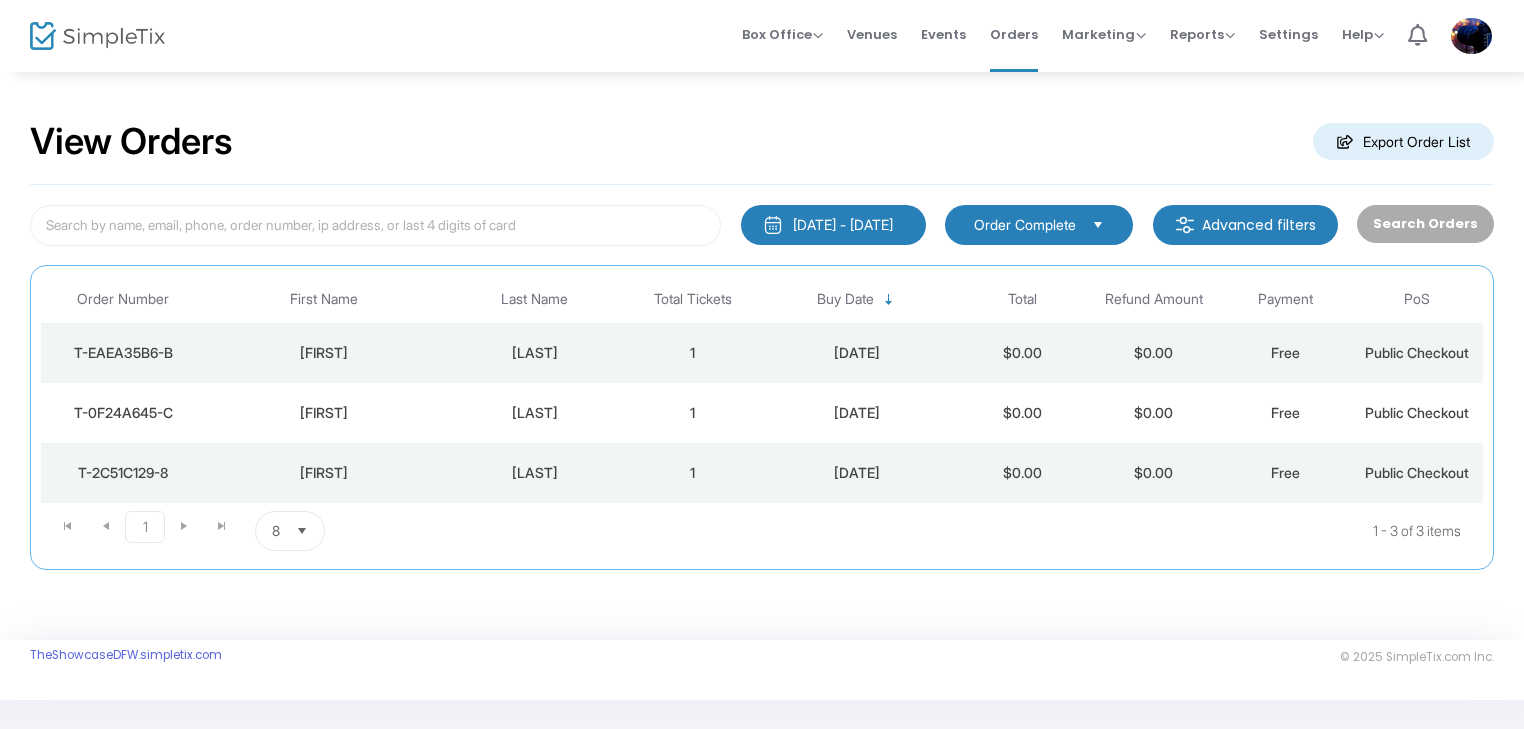 click on "Order Complete" at bounding box center [1025, 225] 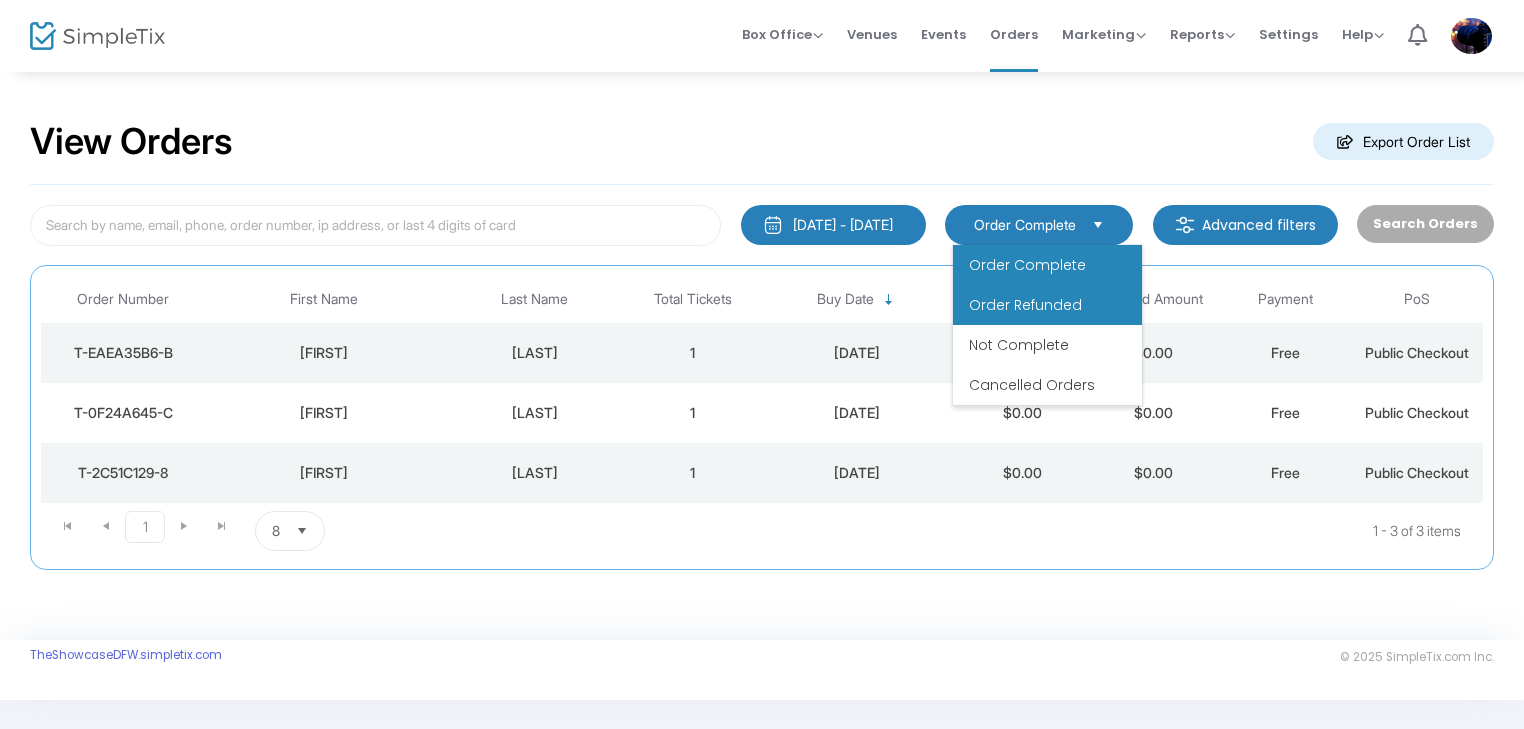 click on "Order Refunded" at bounding box center [1025, 305] 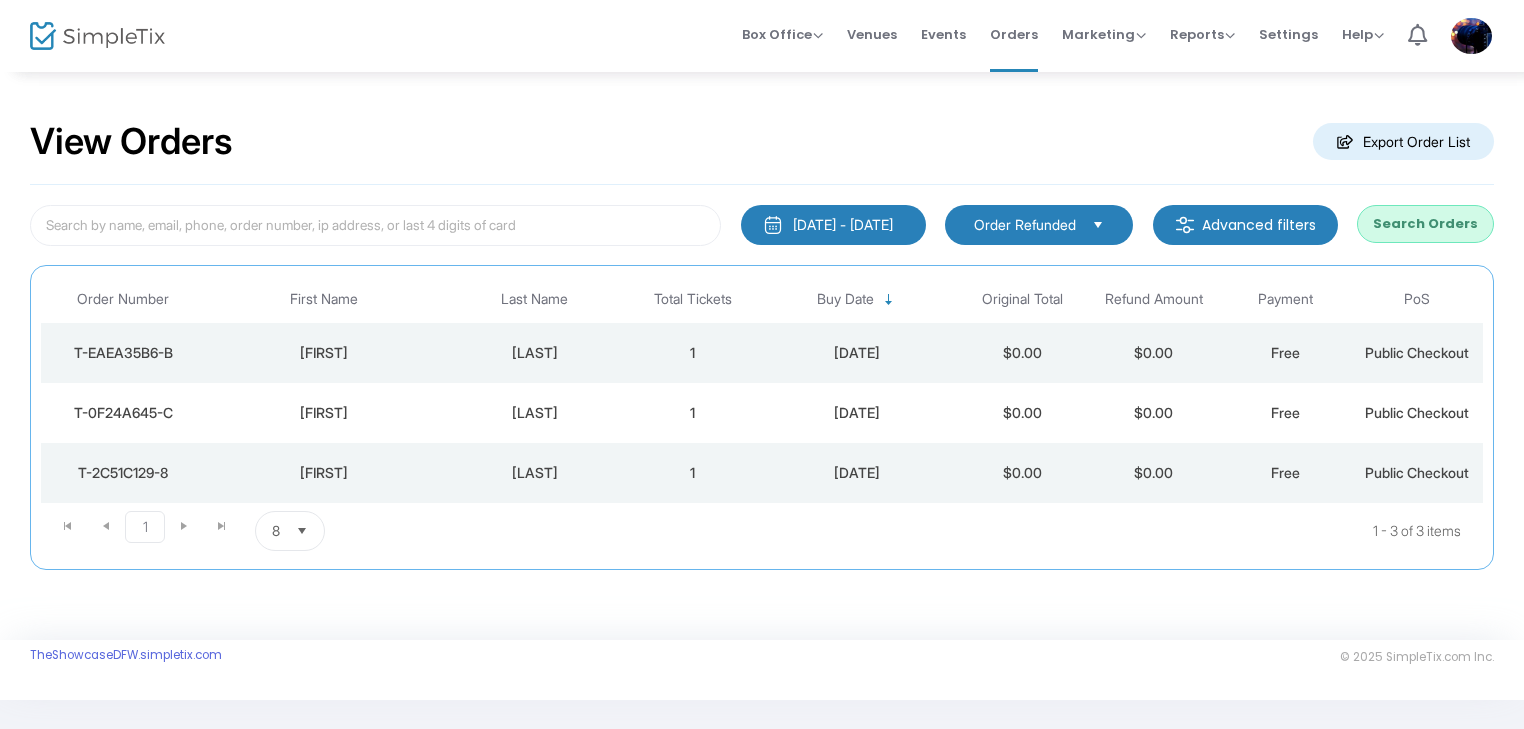 click on "$0.00" 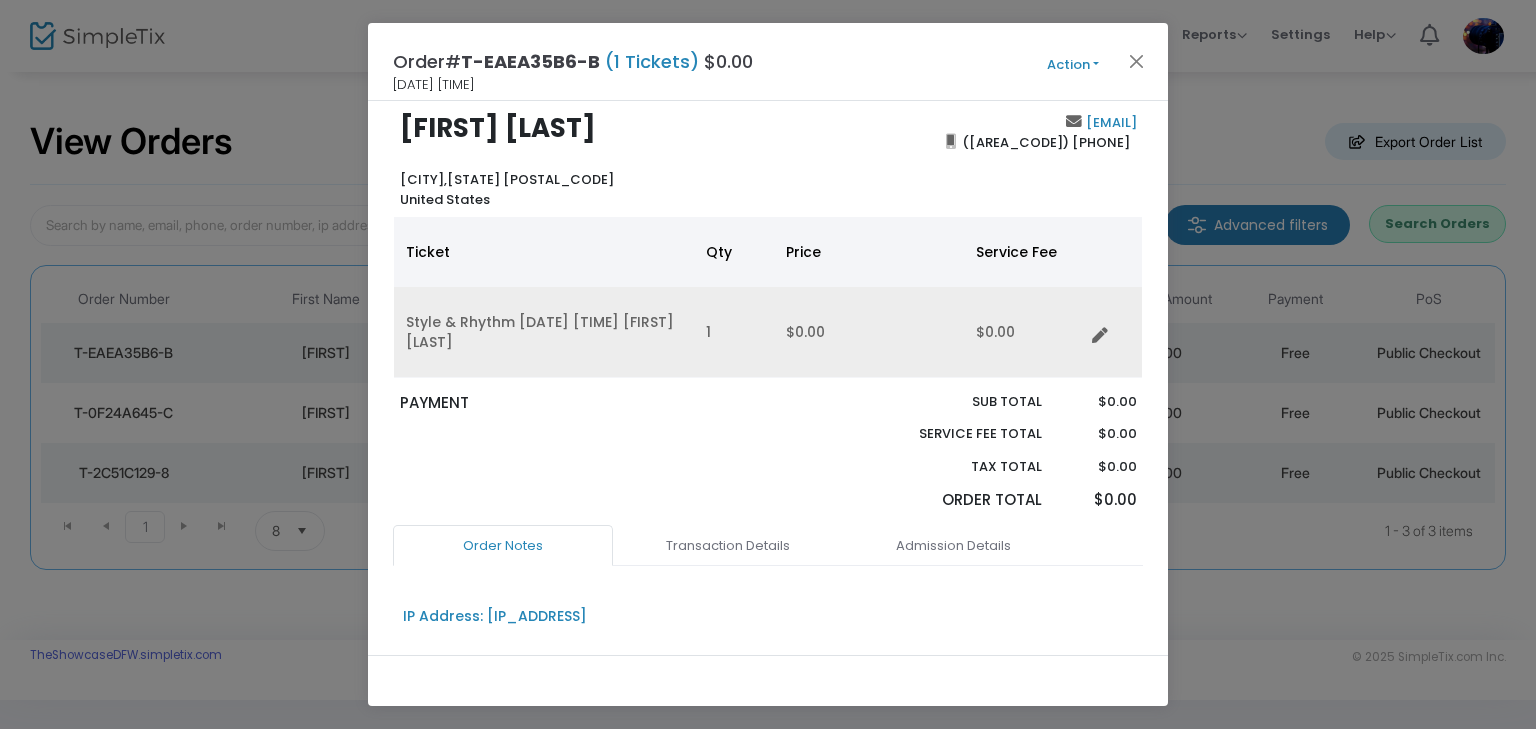 scroll, scrollTop: 0, scrollLeft: 0, axis: both 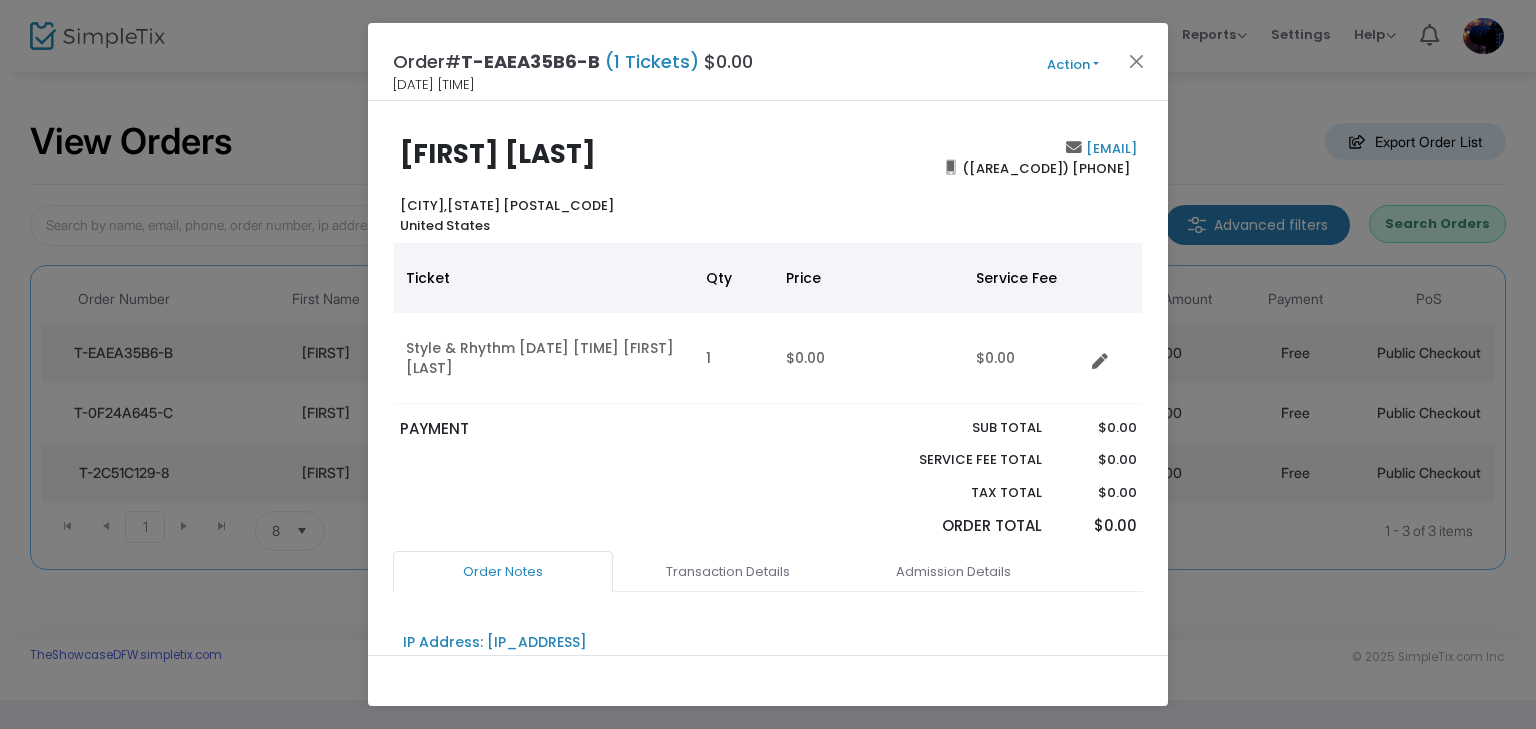 click on "Action" 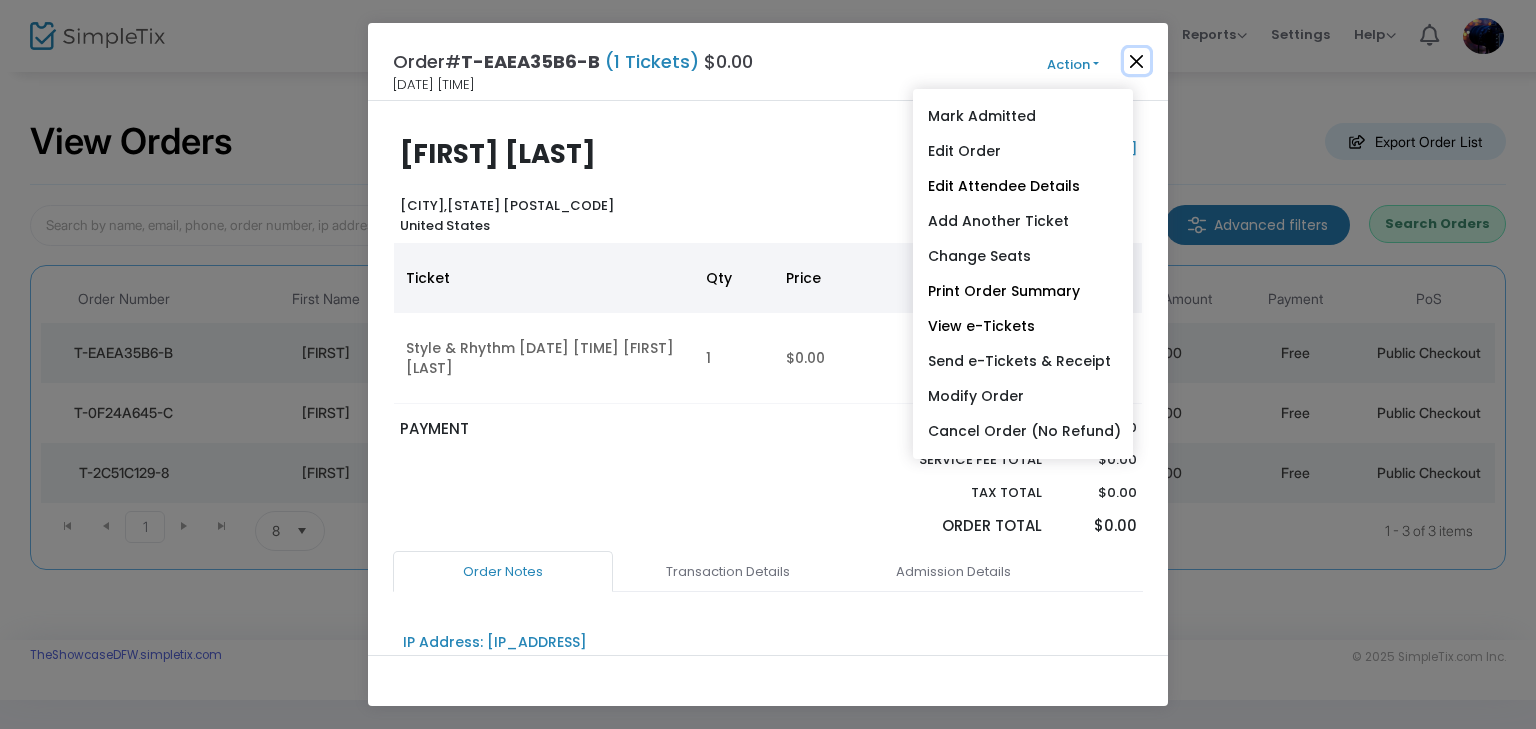 click 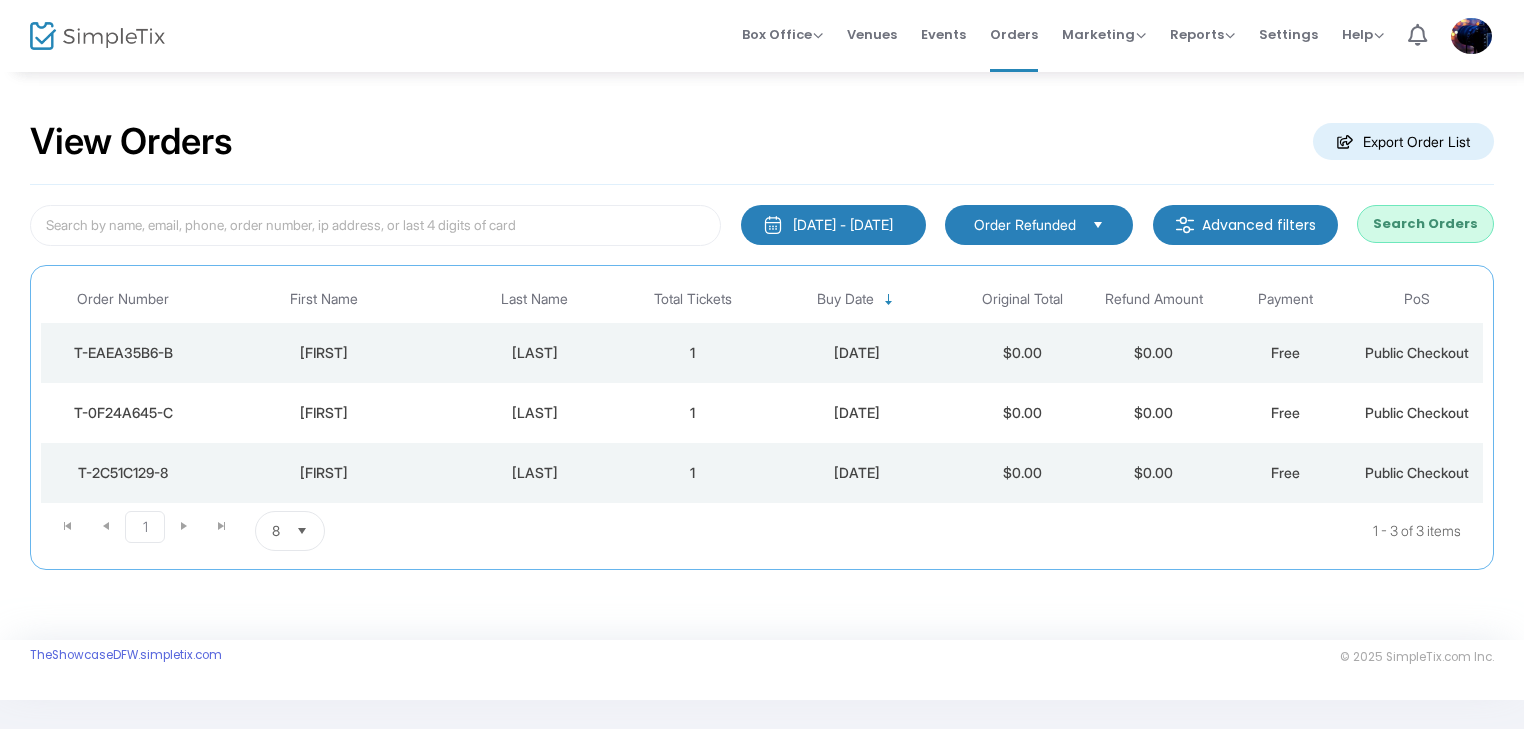 click on "Order Refunded" at bounding box center (1025, 225) 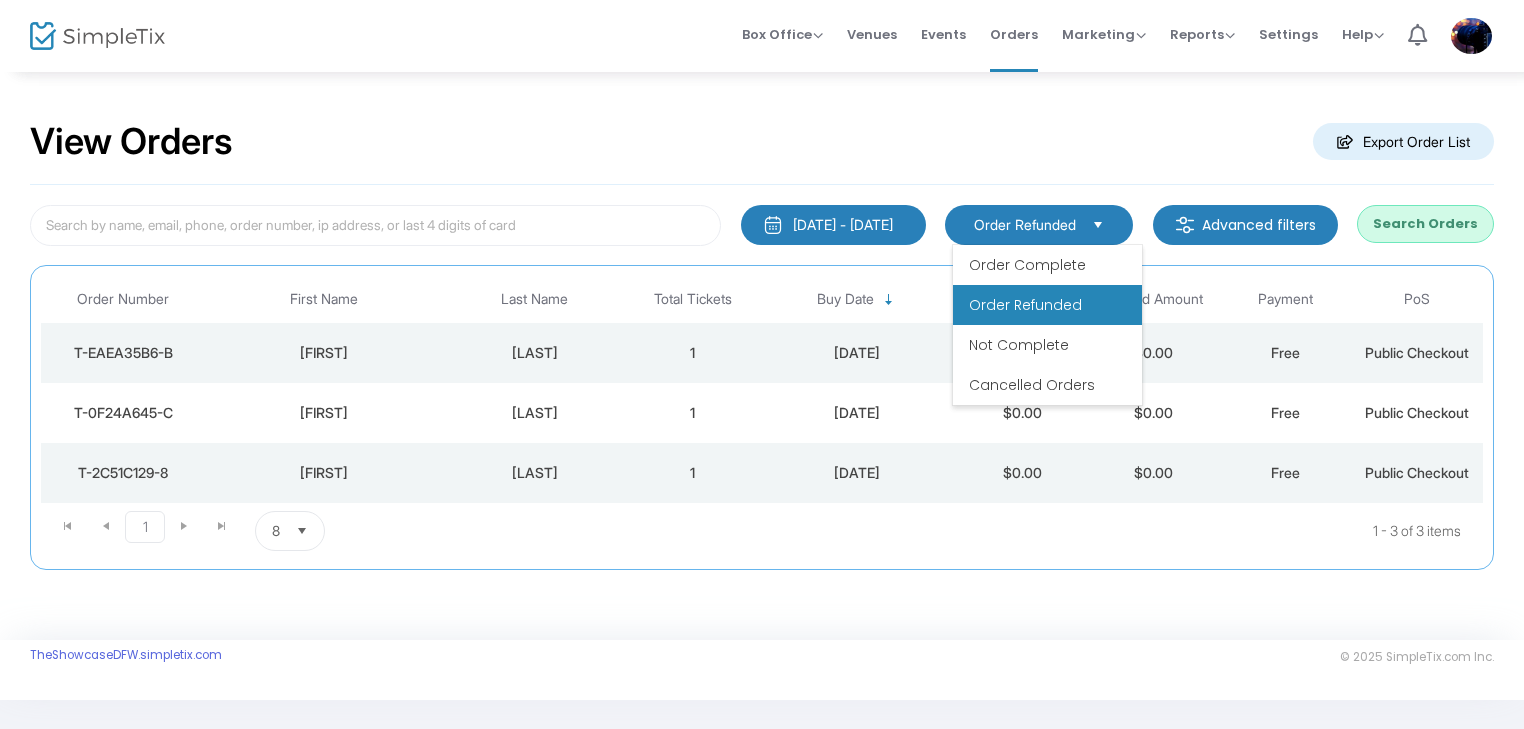 click on "[DATE] - [DATE]  Last 30 Days Today Yesterday This week This Month Last Month Past 3 Months Past 12 Months Past 2 Years This Year All Time Custom Range Cancel Apply   Order Refunded  Advanced filters   Search Orders  Promo code category Promo code Payment Type Point of Sale (PoS) Order Number First Name Last Name Total Tickets Buy Date Original Total Refund Amount Payment PoS  T-EAEA35B6-B   [FIRST]   [LAST]  1  [DATE]   $0.00    $0.00   Free Public Checkout  T-0F24A645-C   [FIRST]   [LAST]  1  [DATE]   $0.00    $0.00   Free Public Checkout  T-2C51C129-8   [FIRST]   [LAST]  1  [DATE]   $0.00    $0.00   Free Public Checkout  1   1  1 - 3 of 3 items 8  items per page" 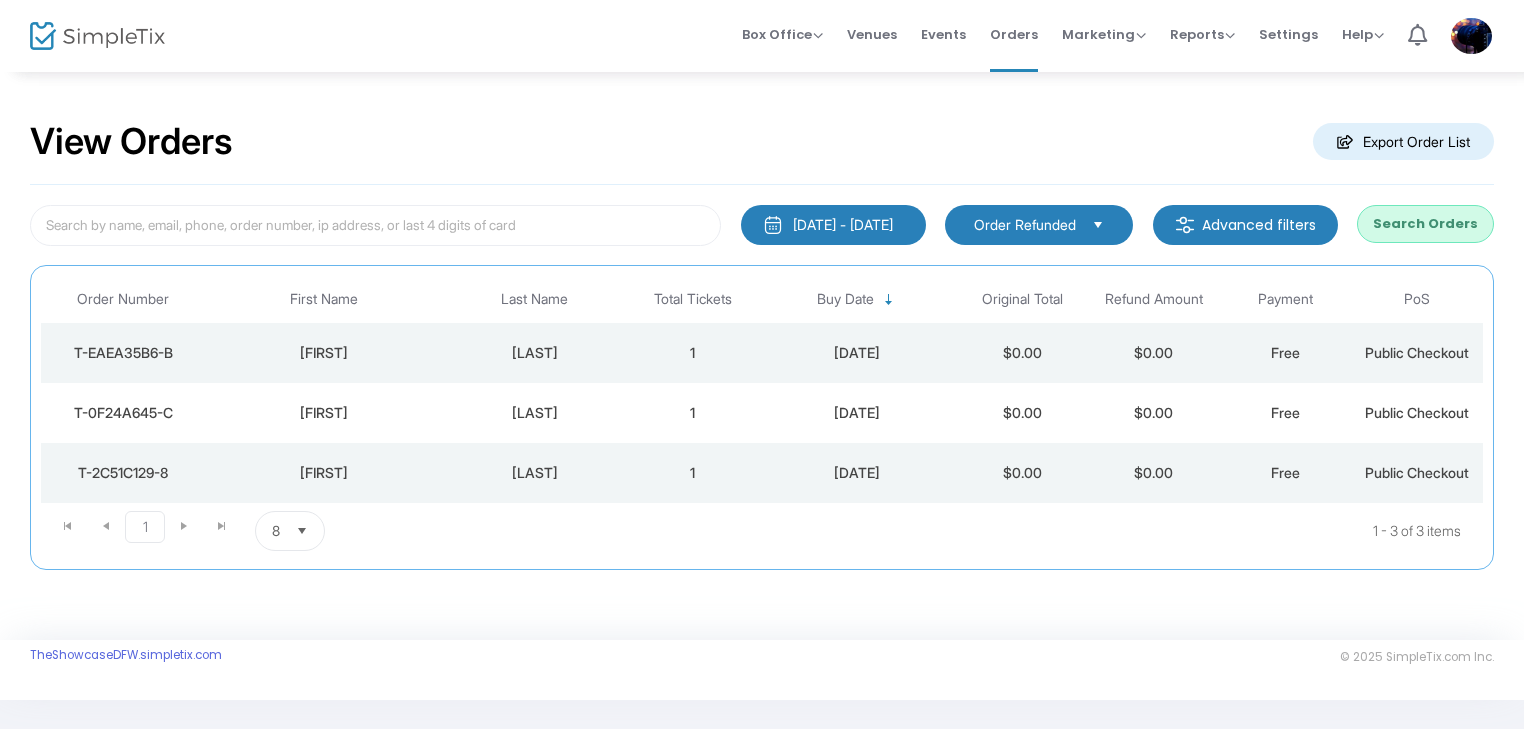 click on "T-EAEA35B6-B" 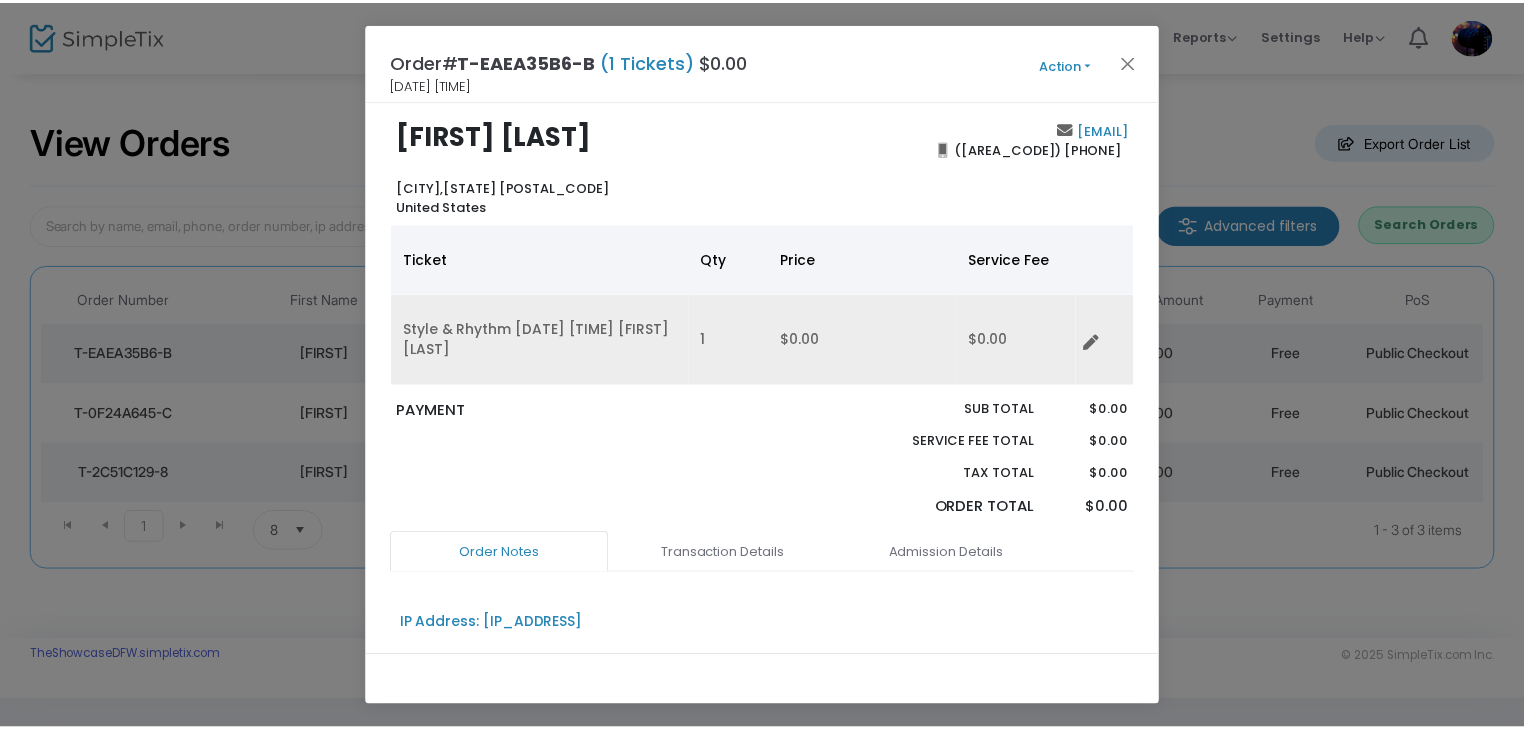 scroll, scrollTop: 0, scrollLeft: 0, axis: both 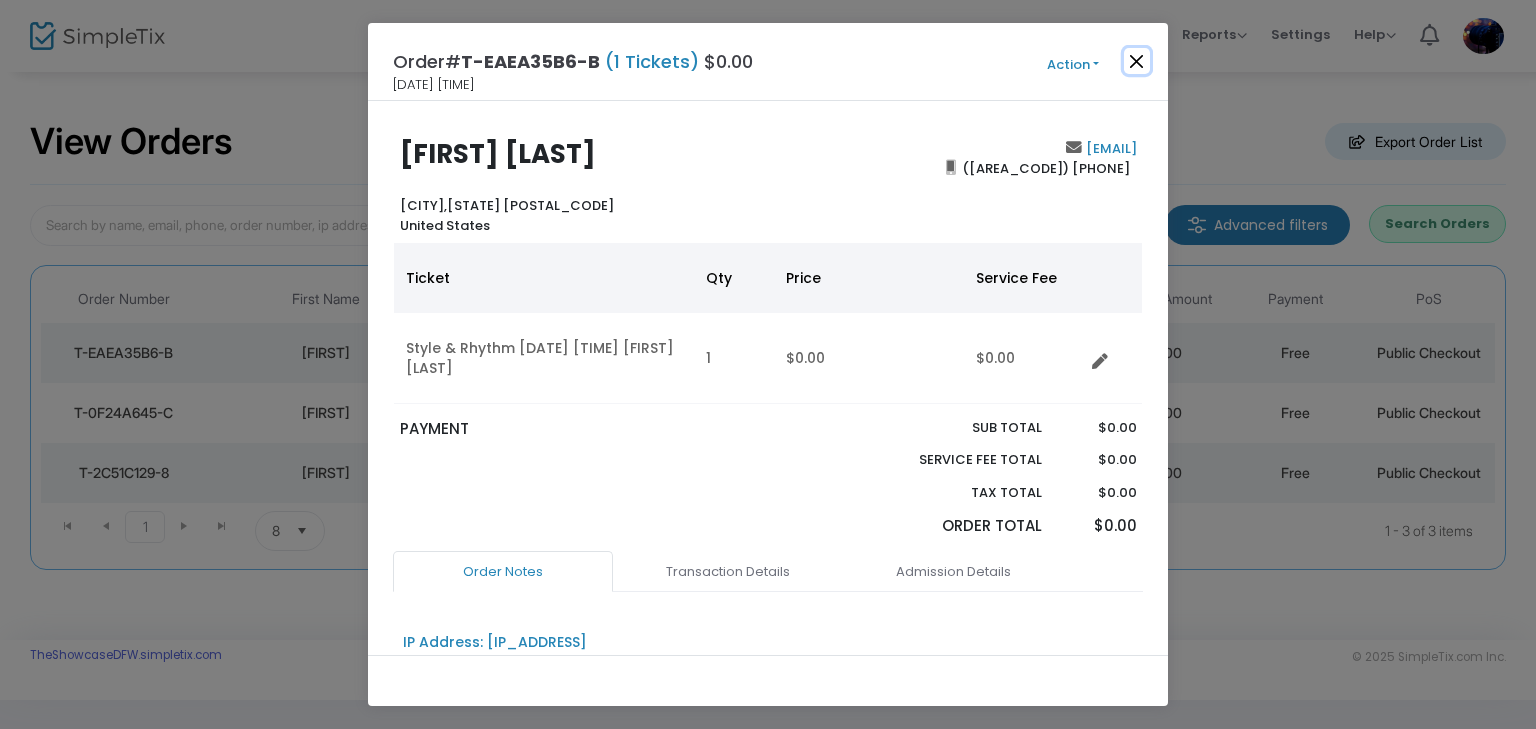 click 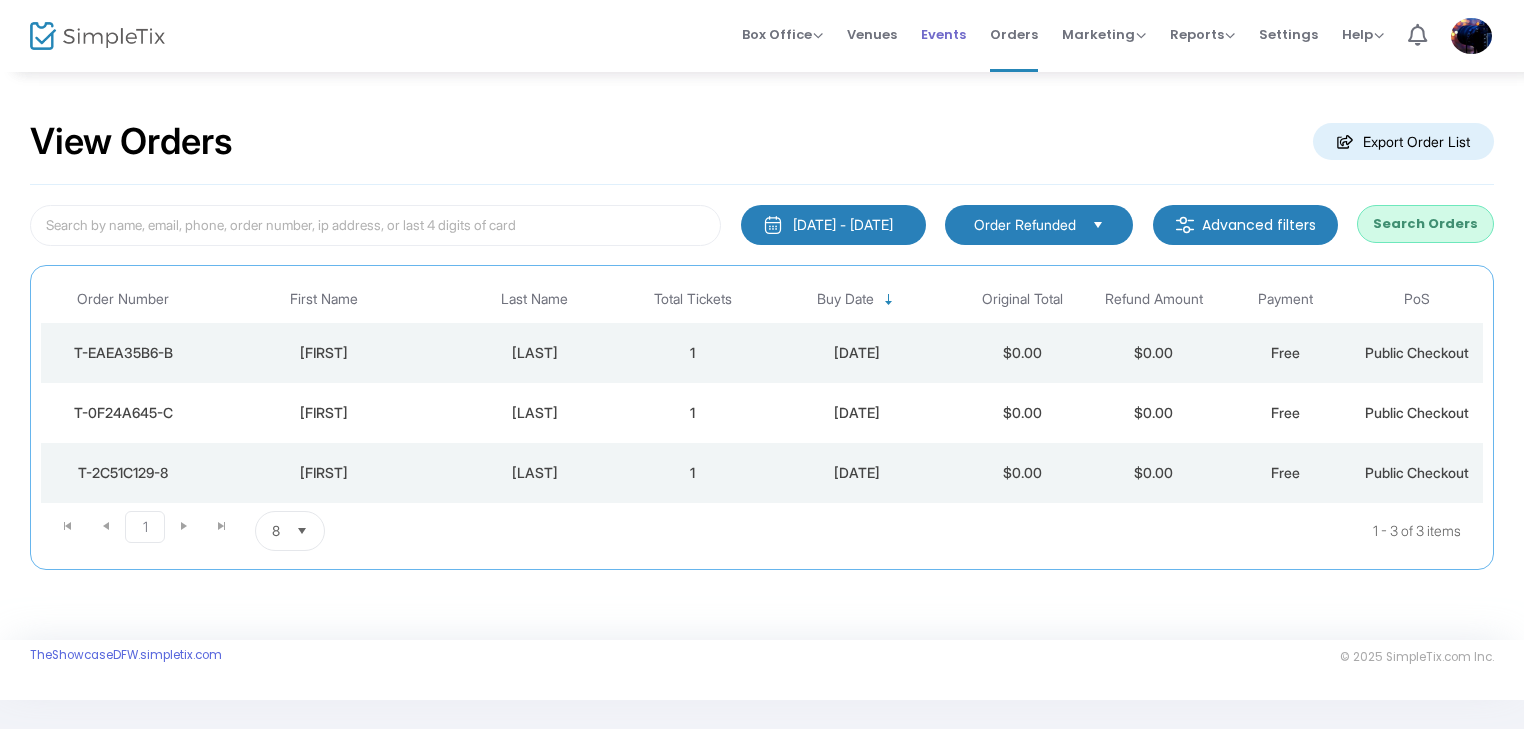 click on "Events" at bounding box center [943, 34] 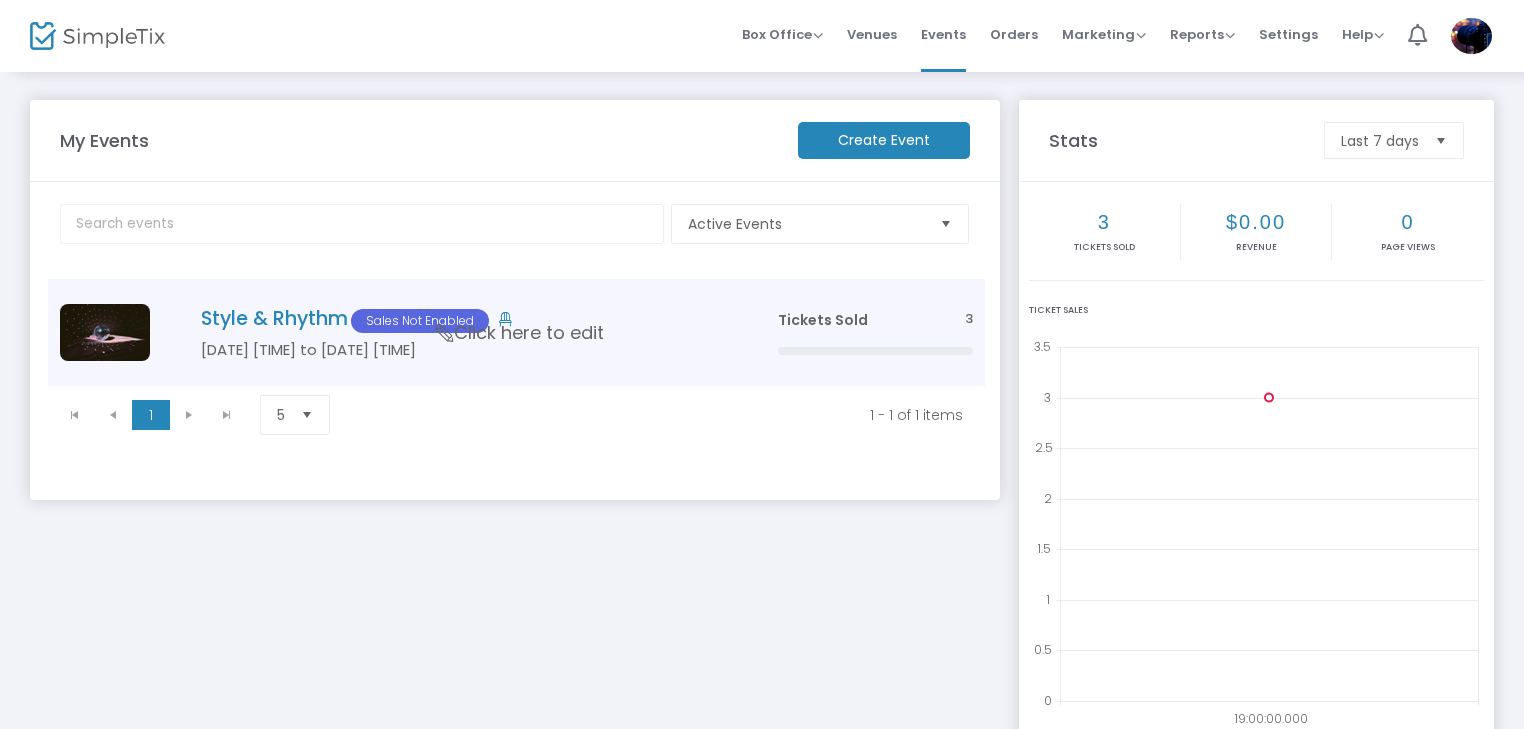 click on "Style & Rhythm  Sales Not Enabled" 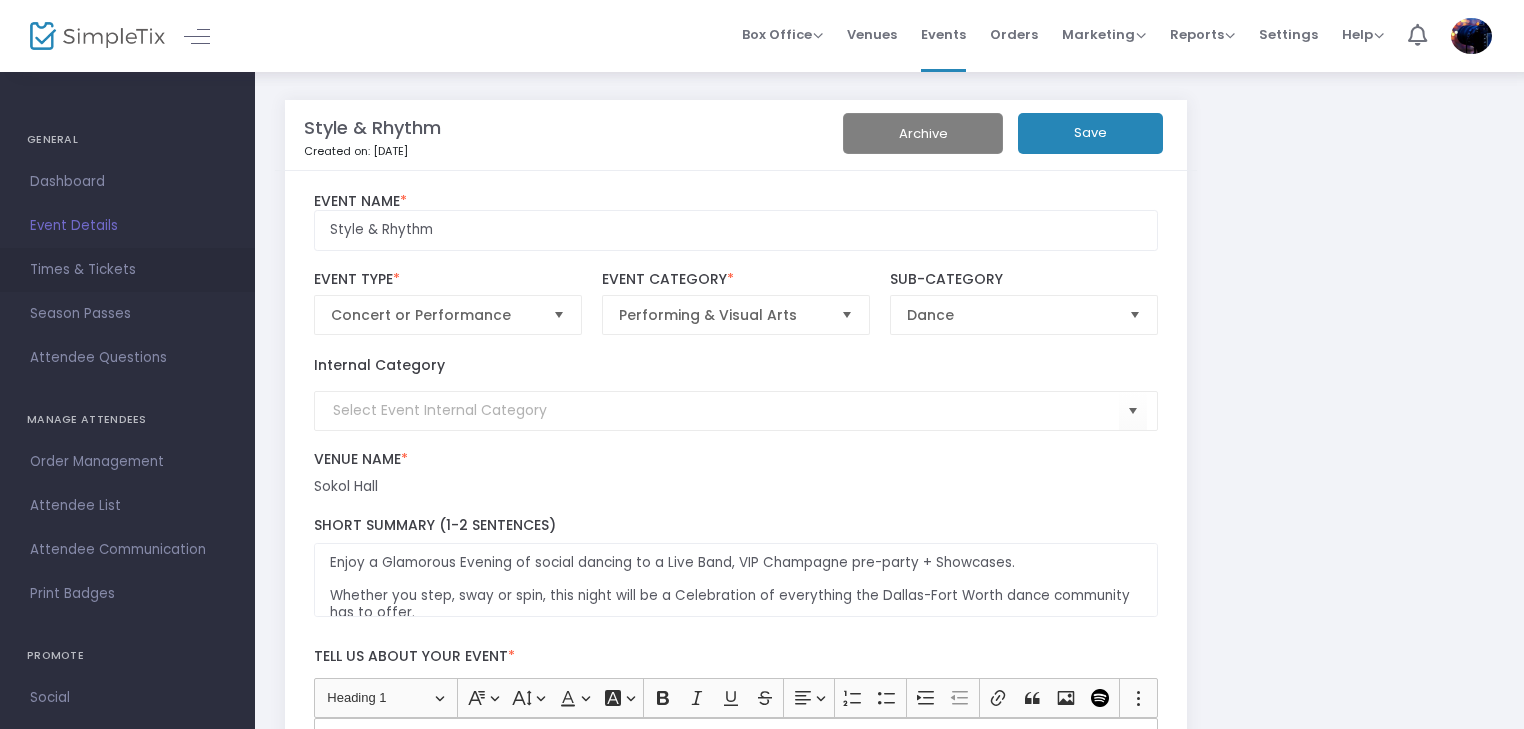 click on "Times & Tickets" at bounding box center [127, 270] 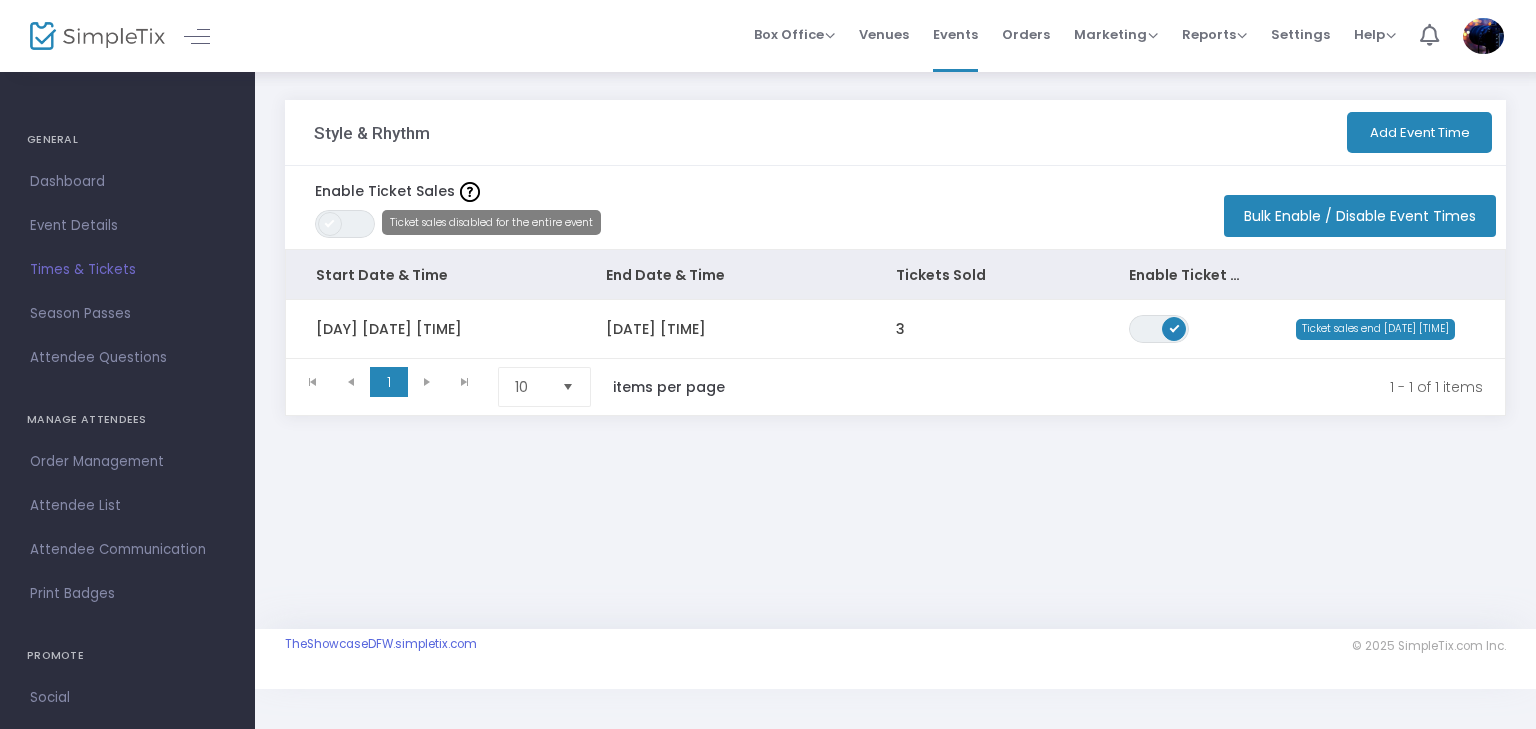 click 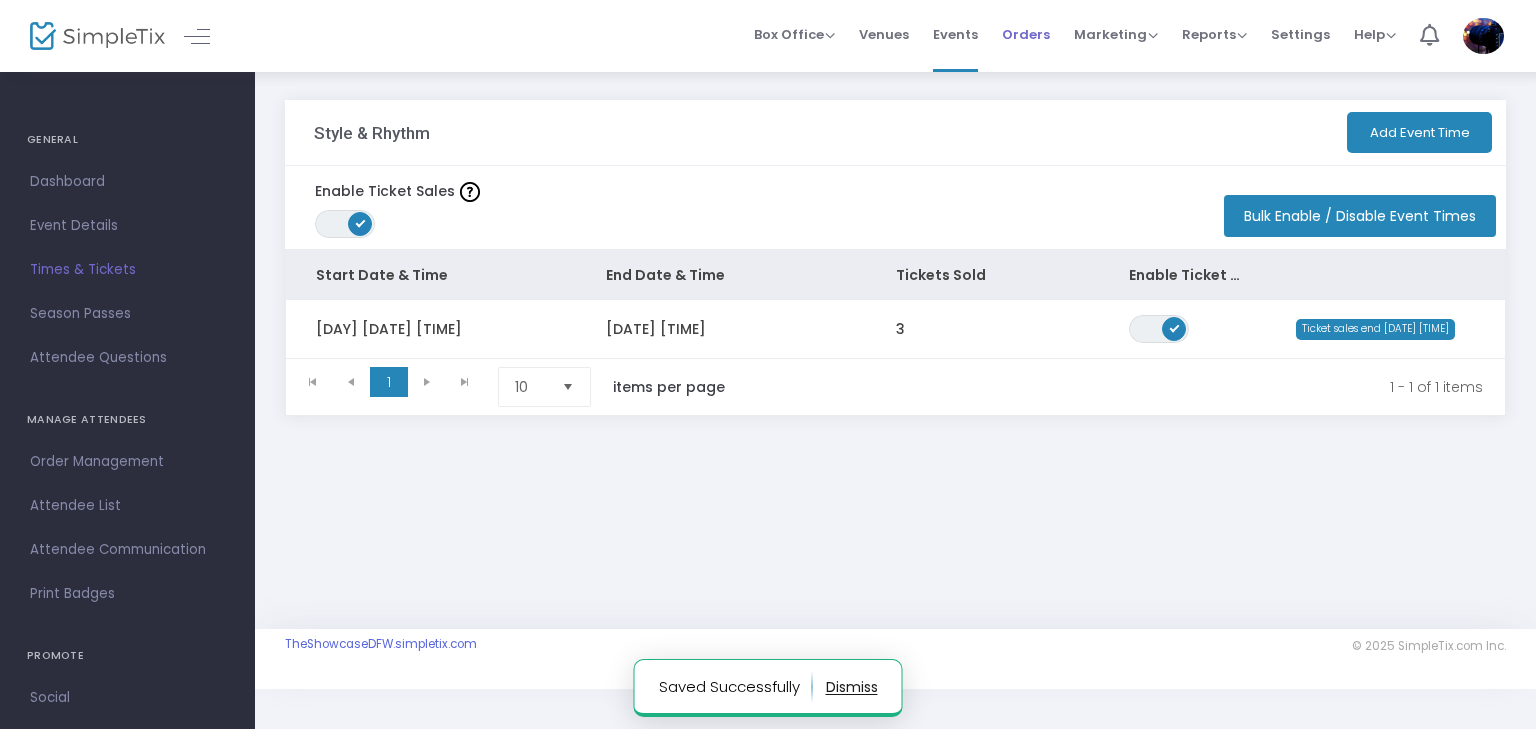 click on "Orders" at bounding box center [1026, 34] 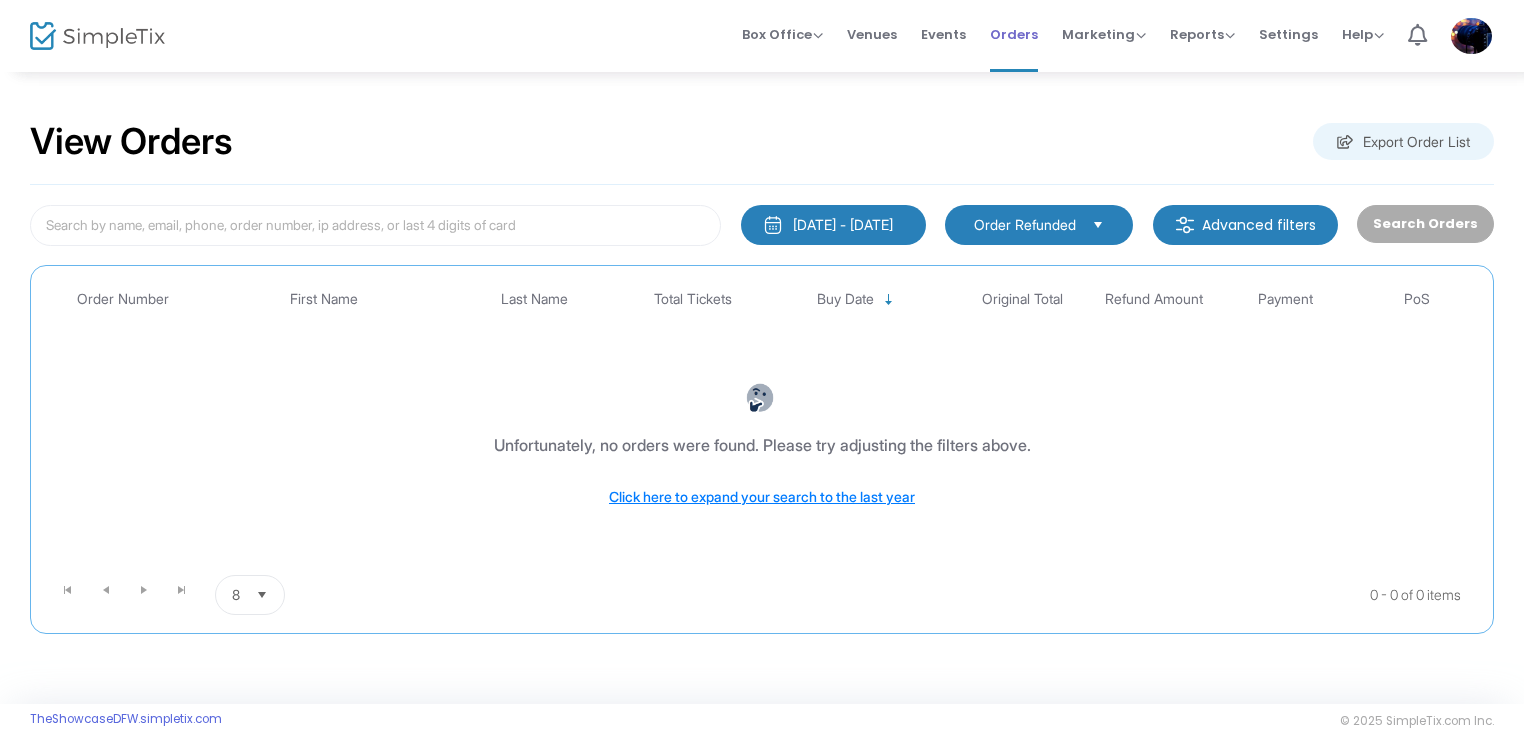 click on "Orders" at bounding box center [1014, 34] 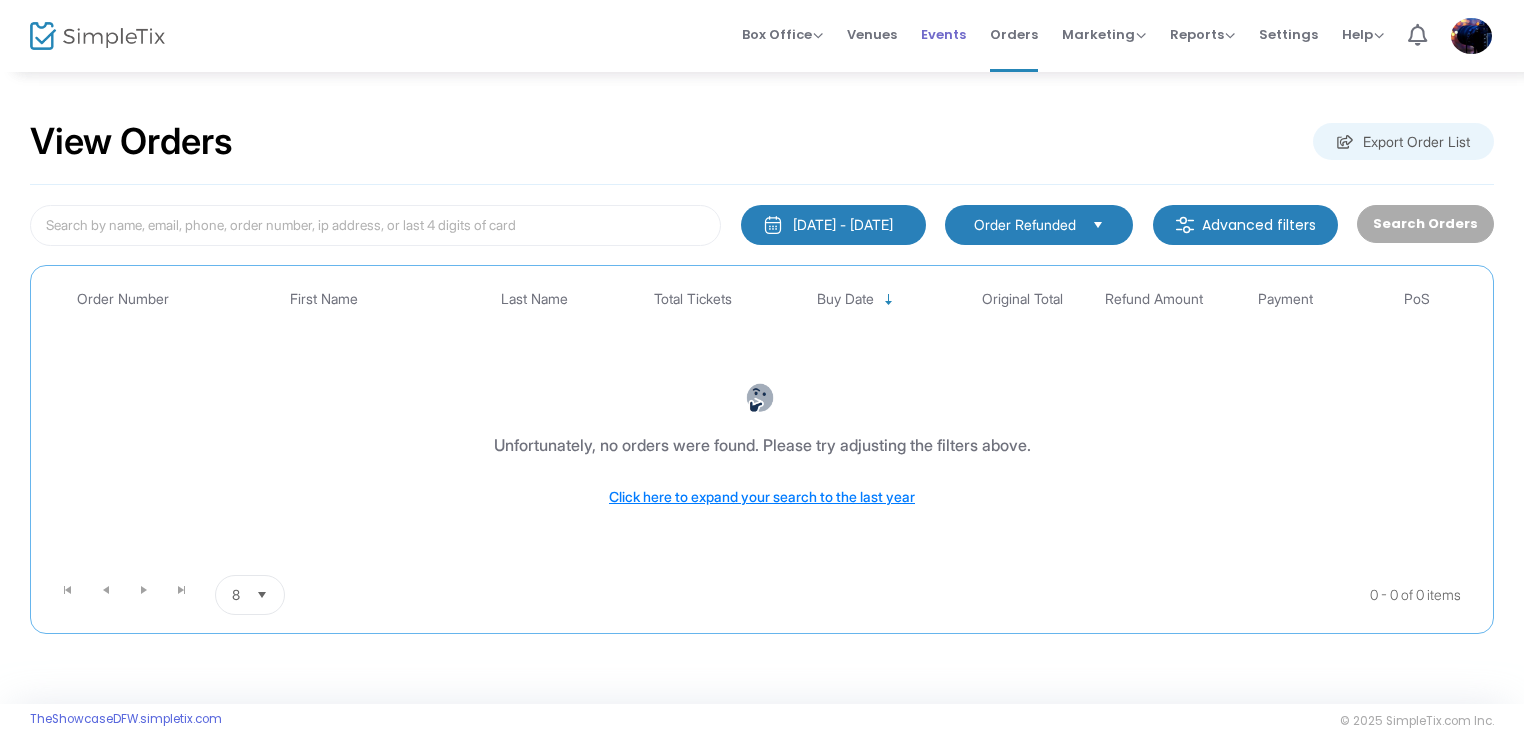 click on "Events" at bounding box center (943, 34) 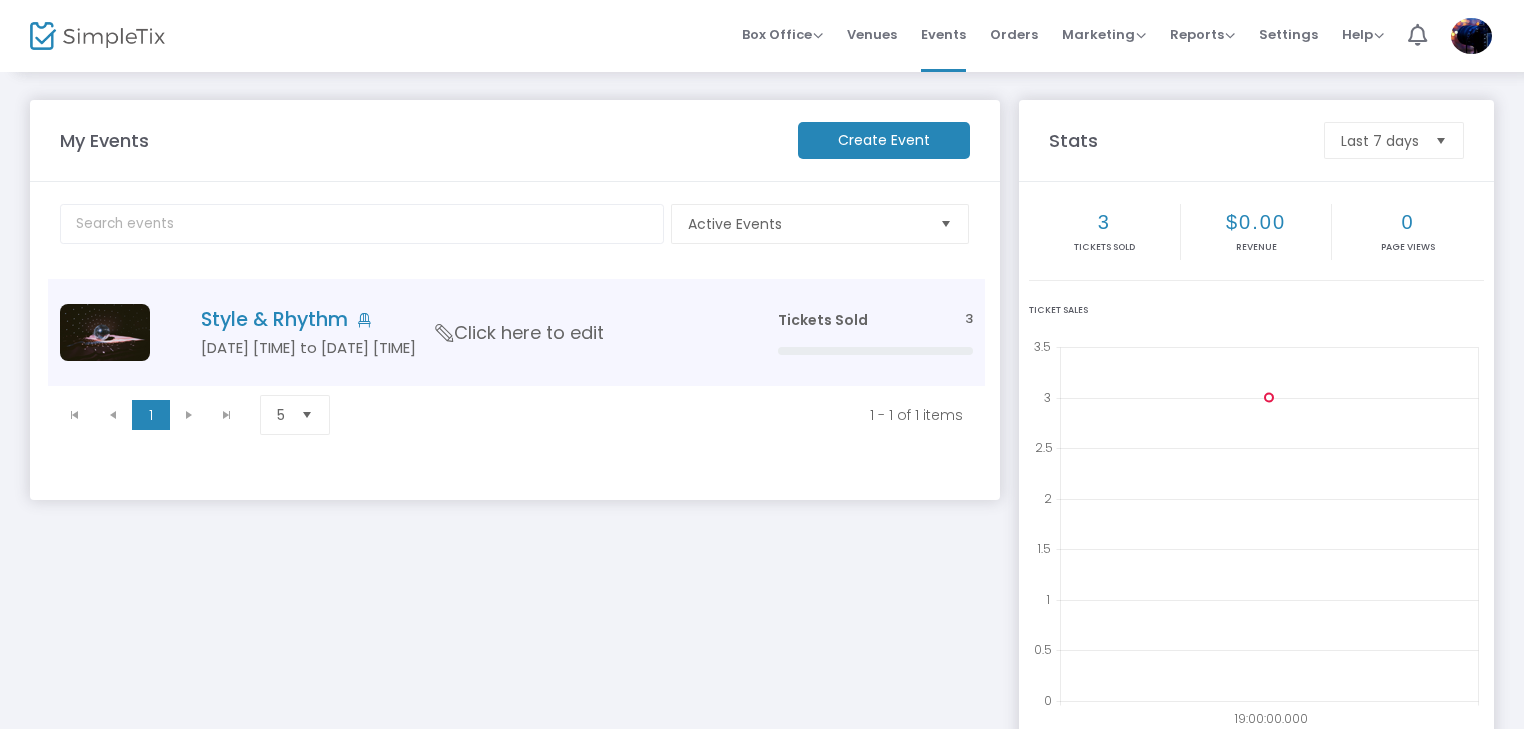 click on "Style & Rhythm" 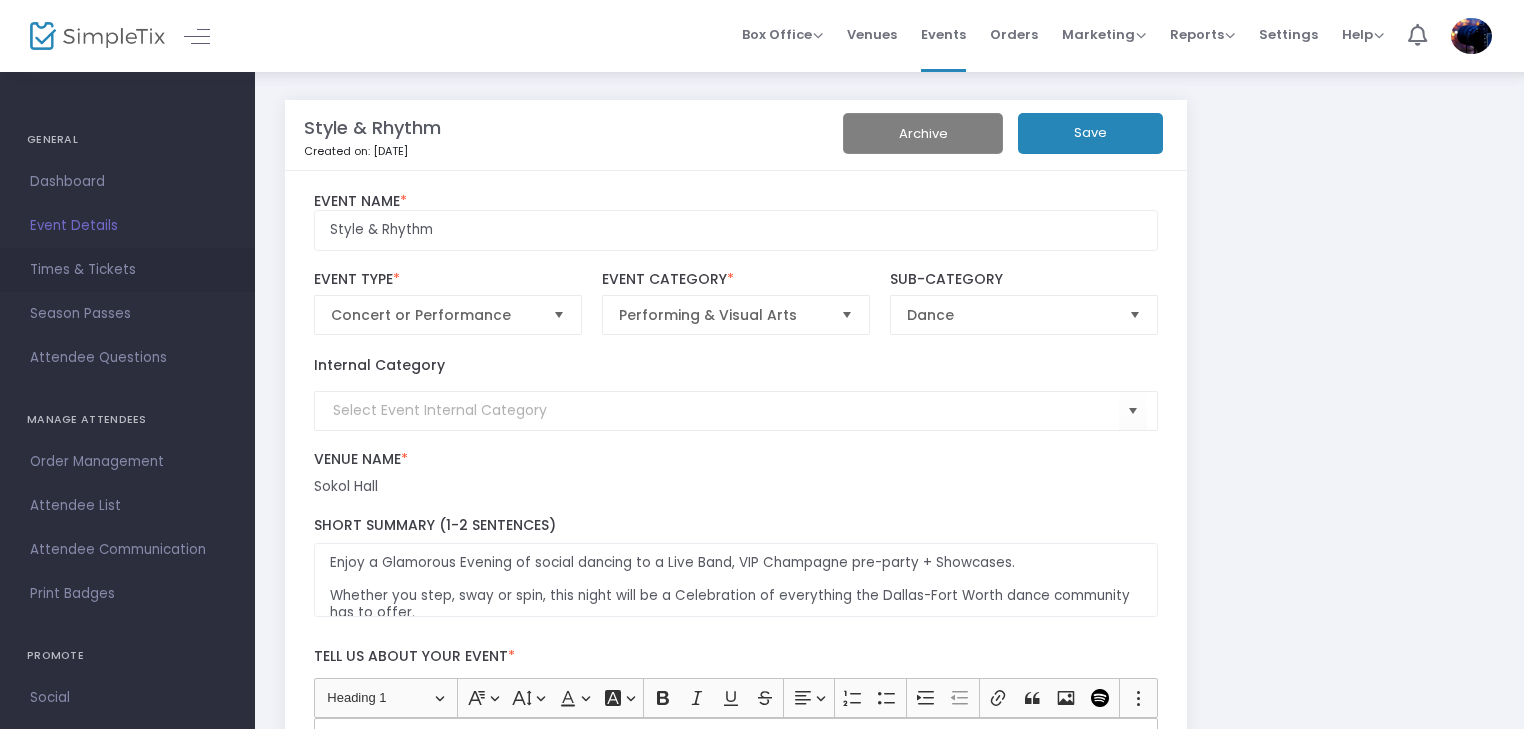 click on "Times & Tickets" at bounding box center (127, 270) 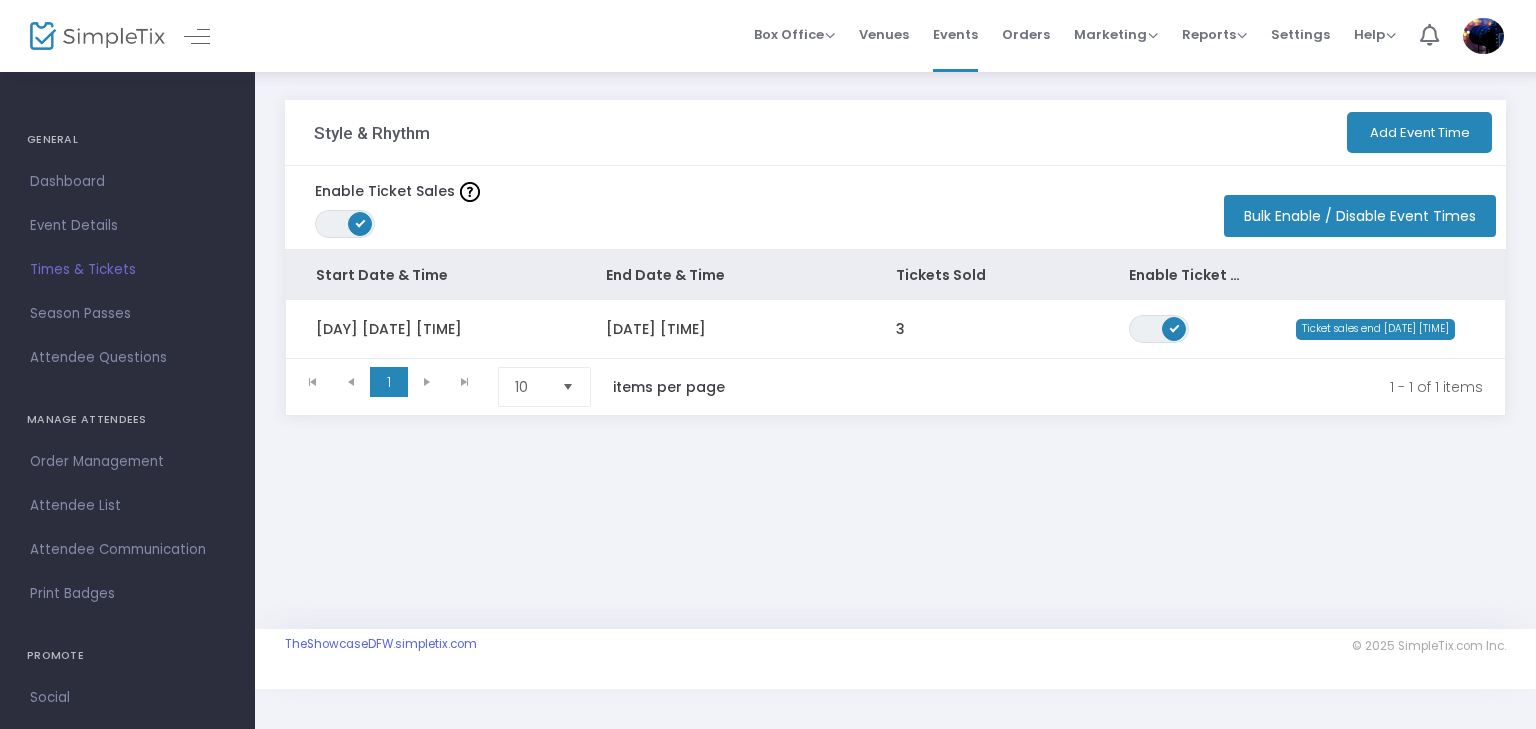click 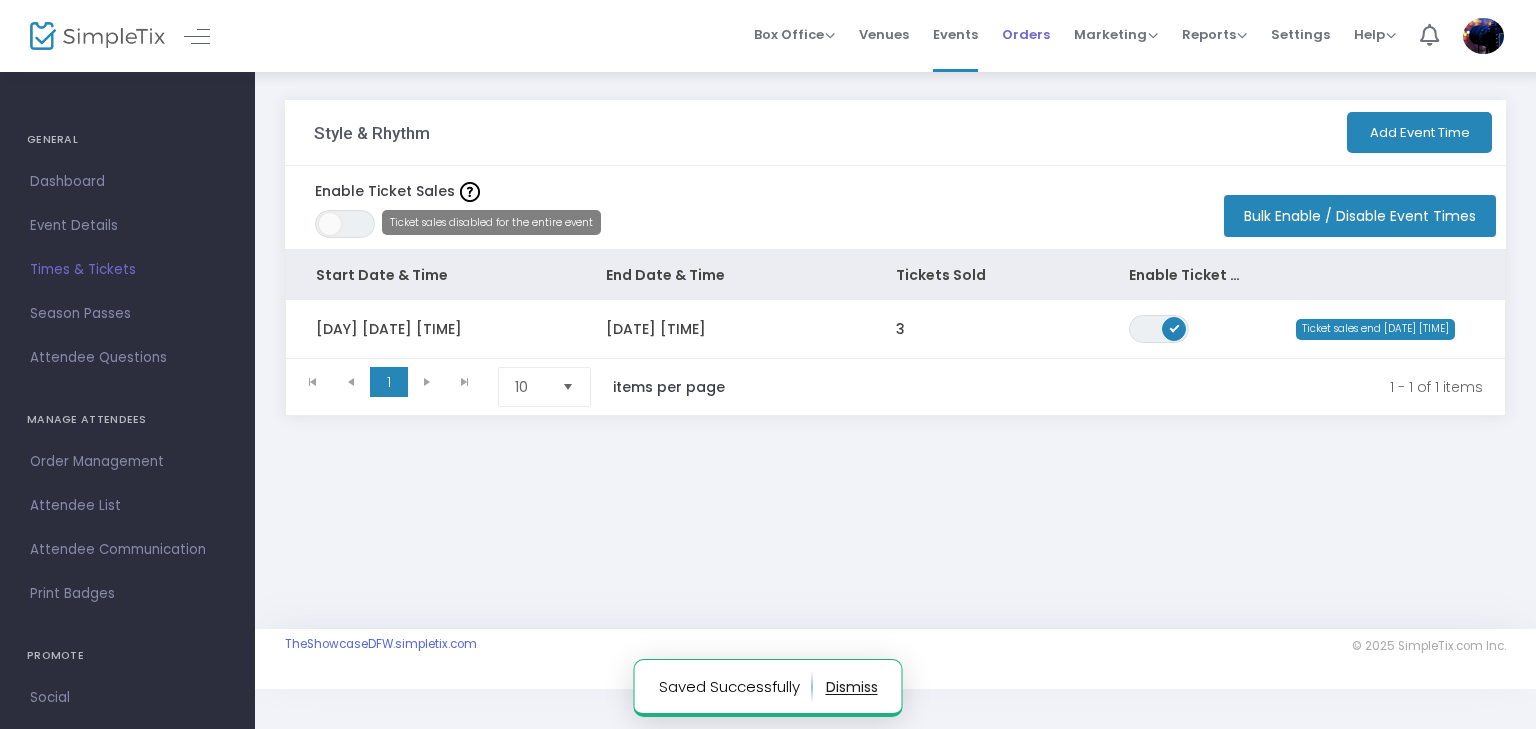 click on "Orders" at bounding box center (1026, 34) 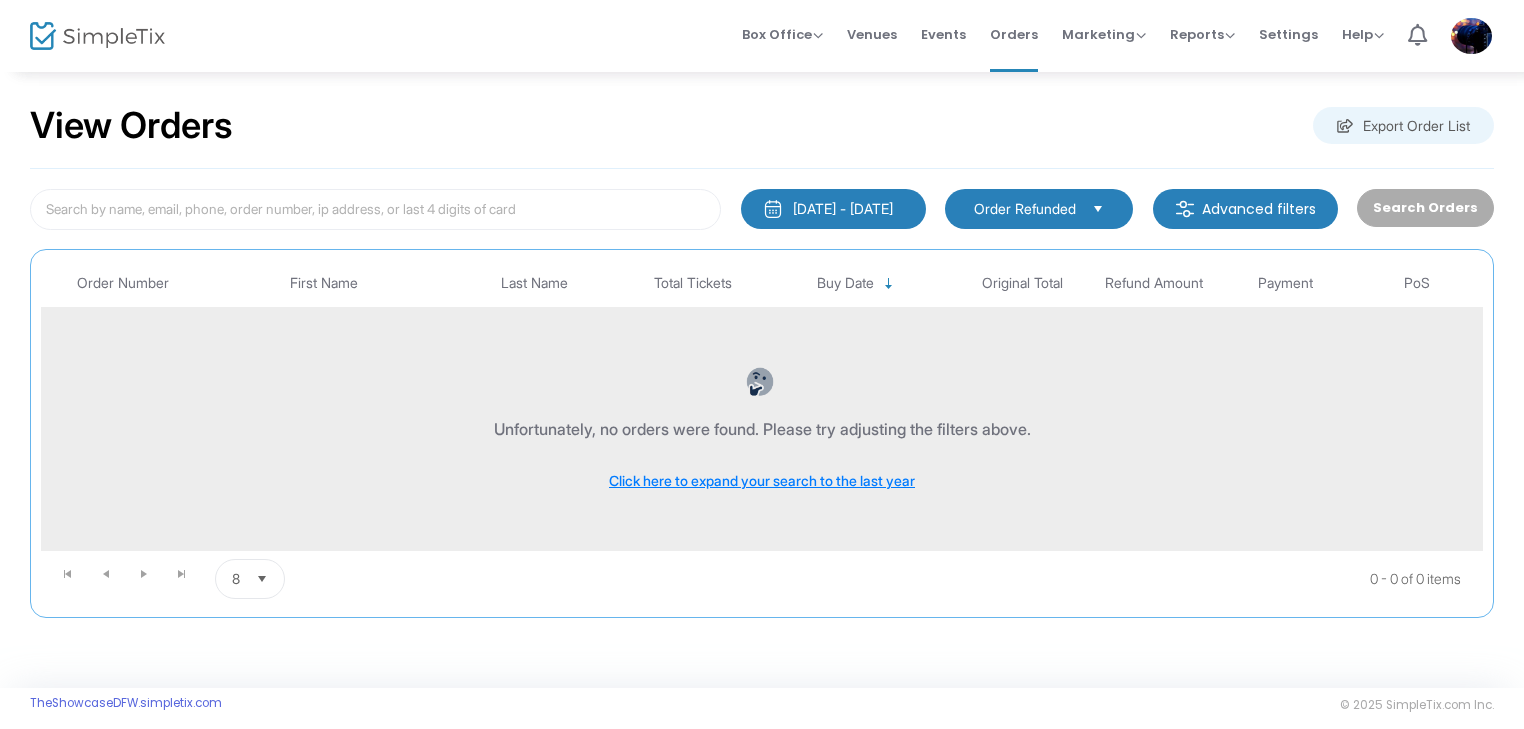 scroll, scrollTop: 0, scrollLeft: 0, axis: both 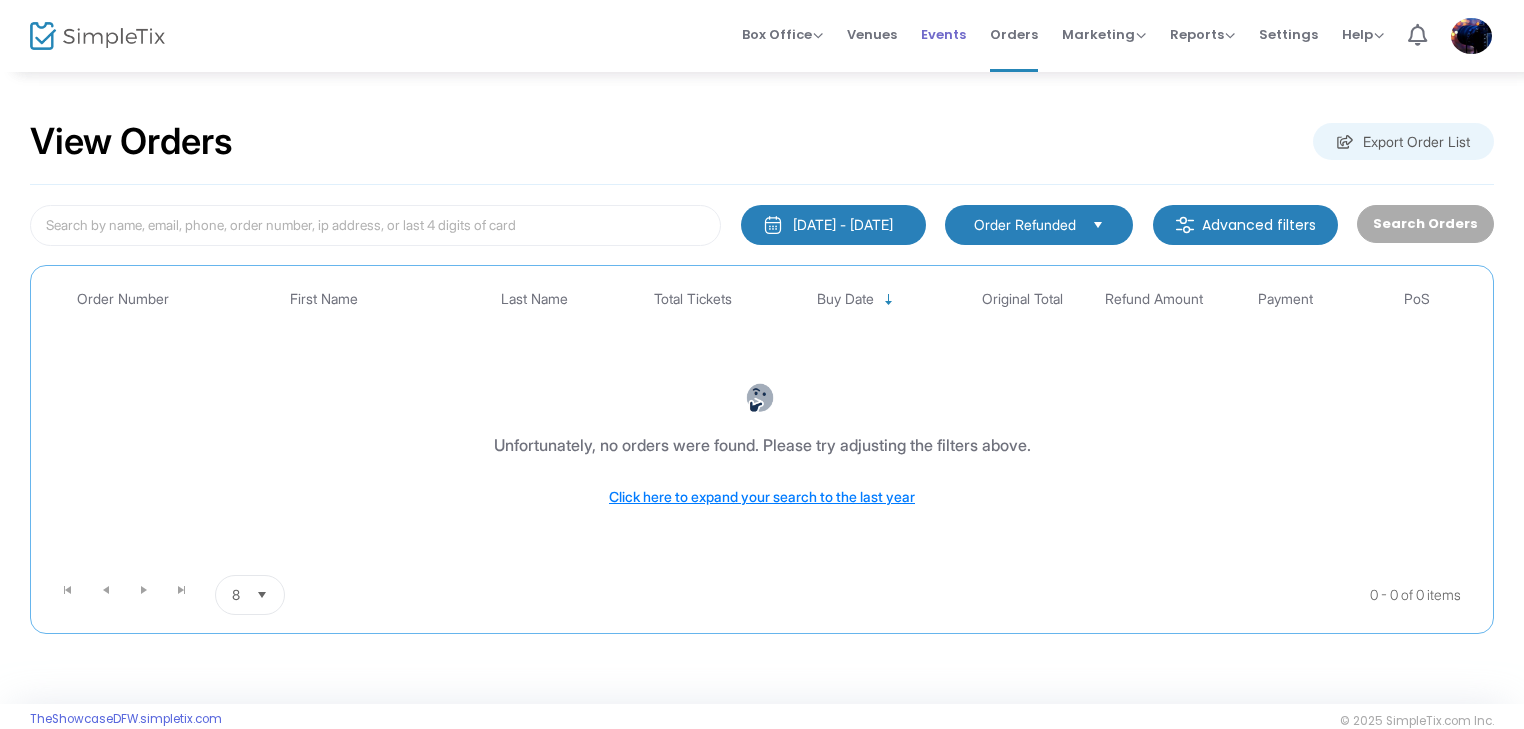 click on "Events" at bounding box center (943, 34) 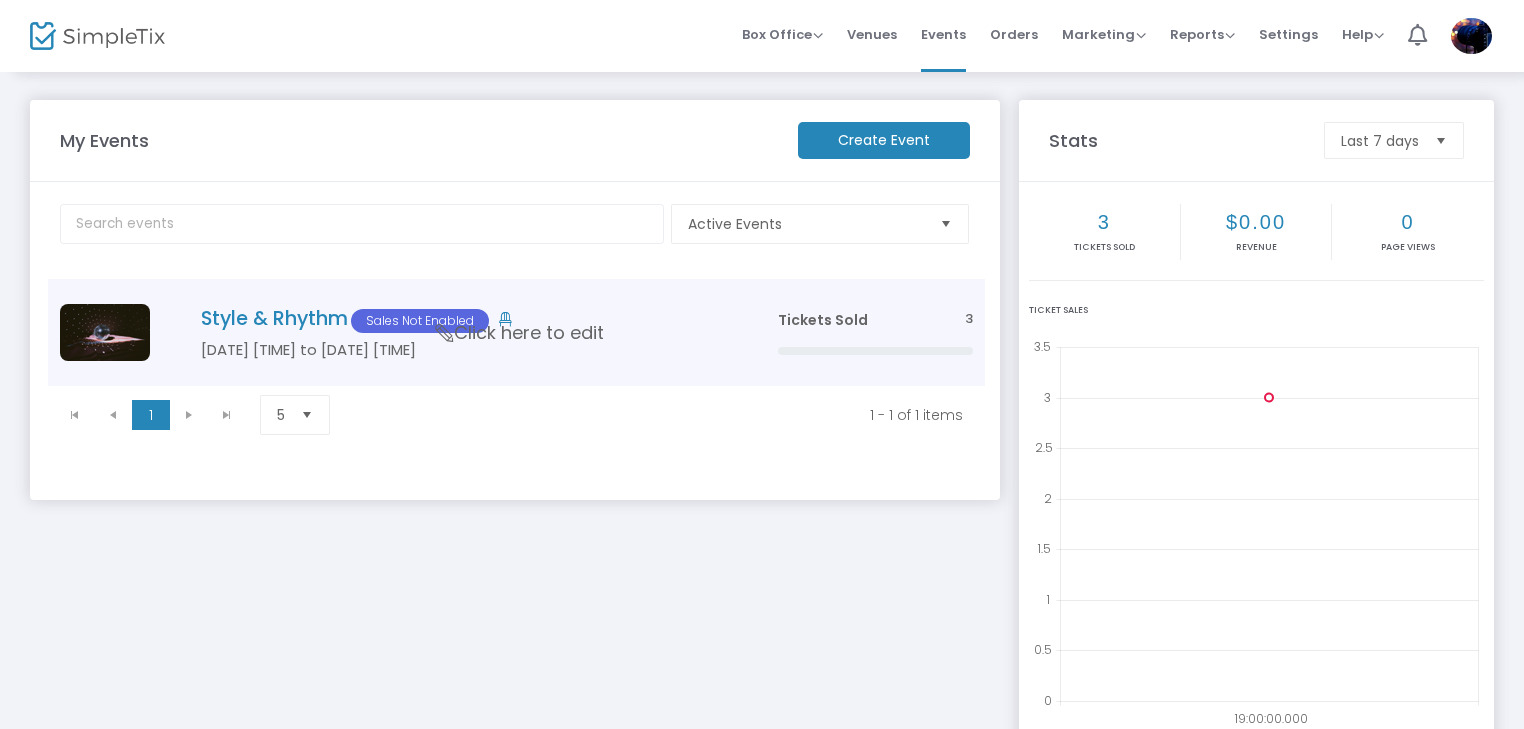 click on "Style & Rhythm  Sales Not Enabled" 